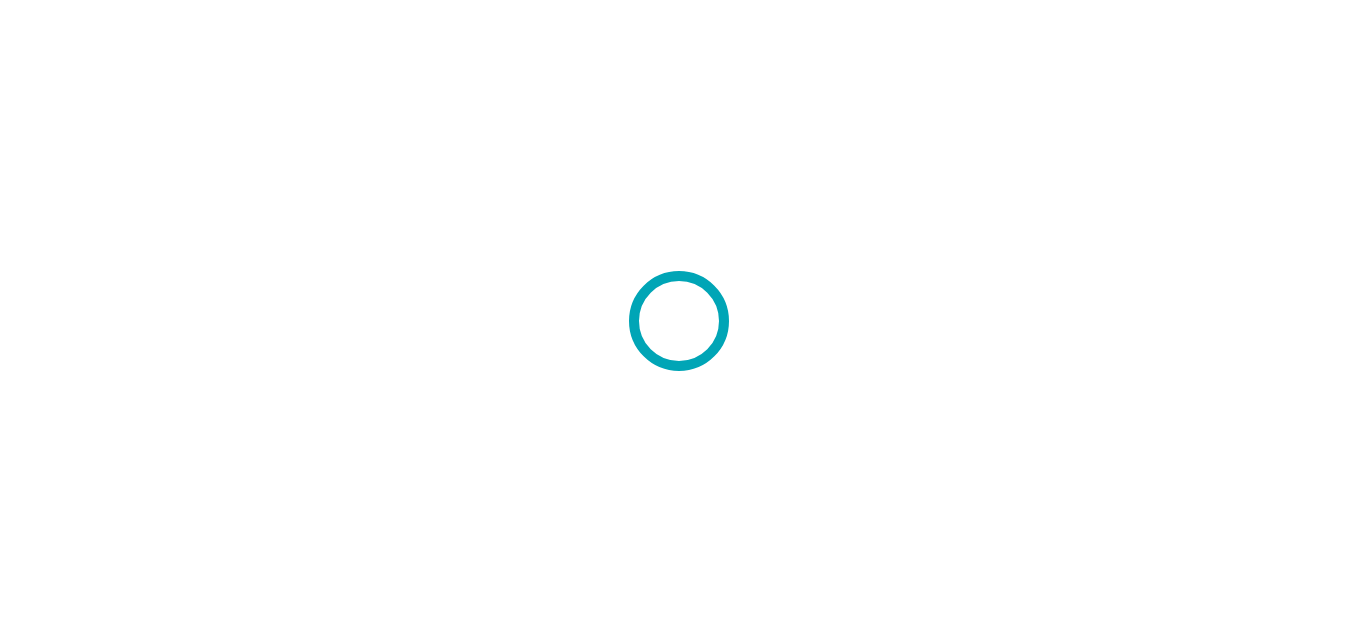 scroll, scrollTop: 0, scrollLeft: 0, axis: both 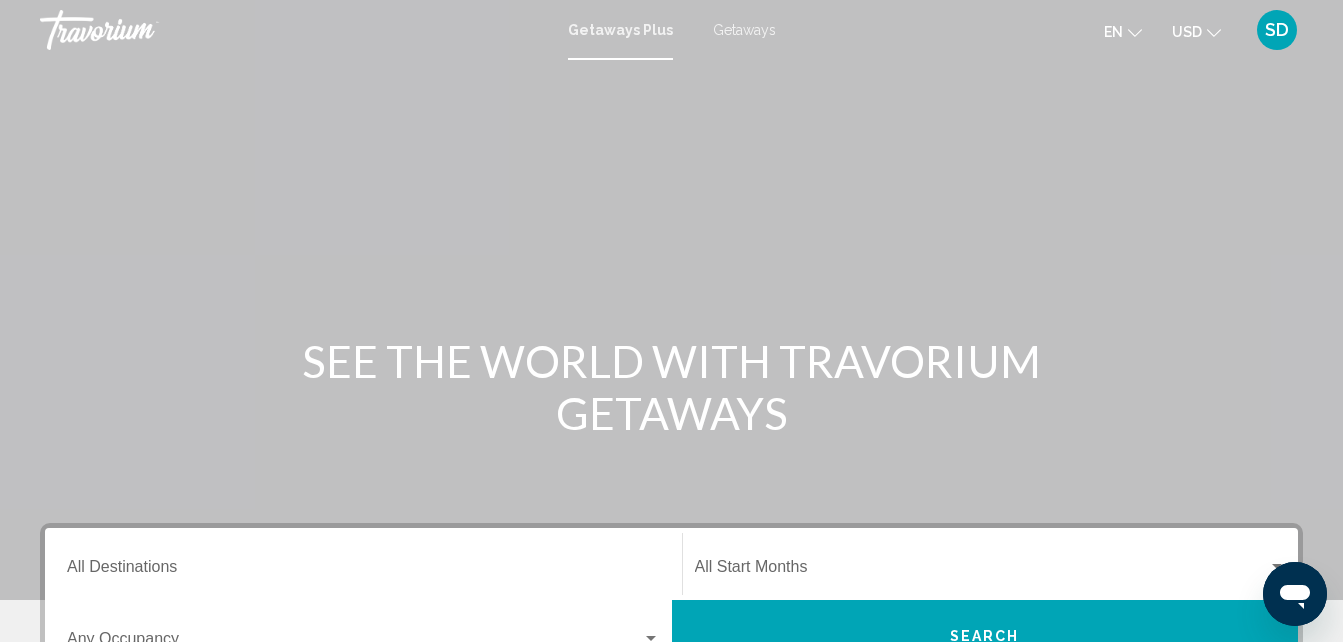click on "Destination All Destinations" at bounding box center [363, 571] 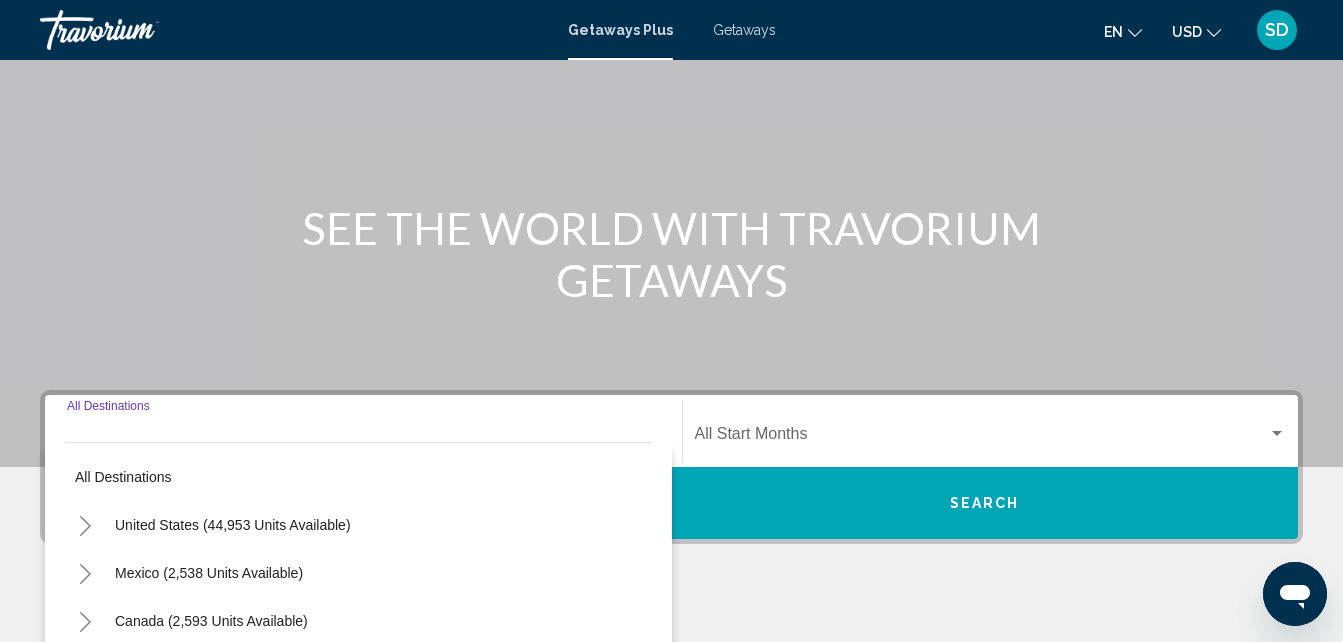 scroll, scrollTop: 458, scrollLeft: 0, axis: vertical 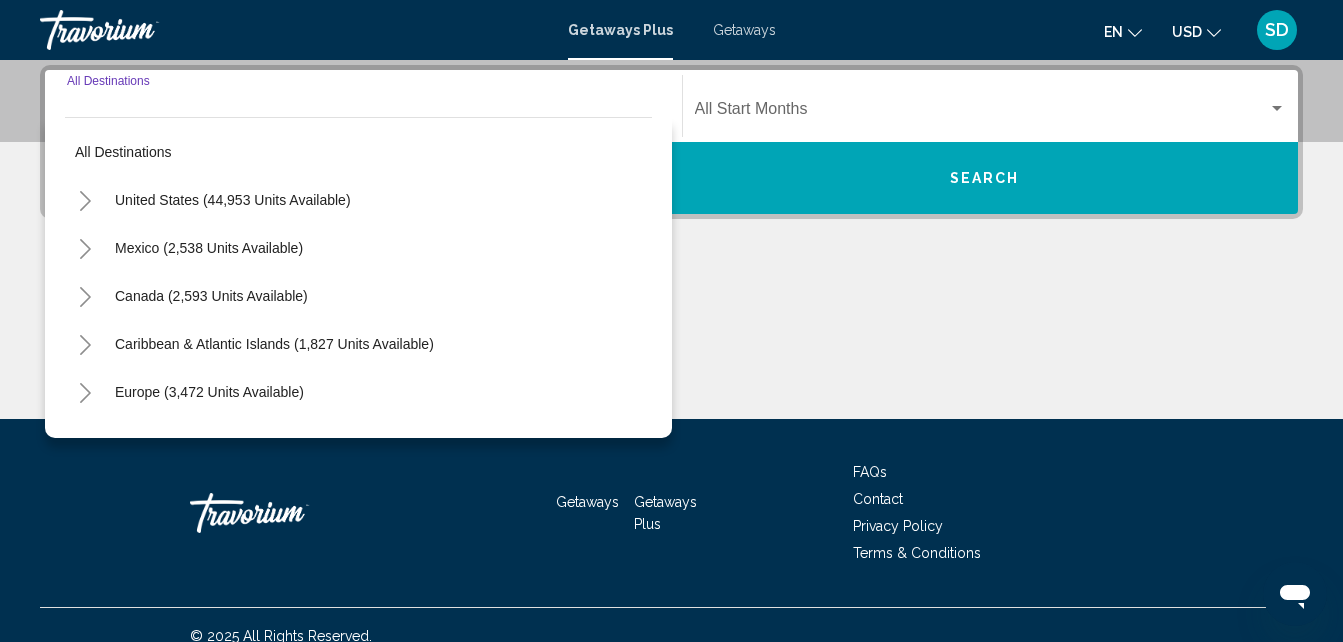click 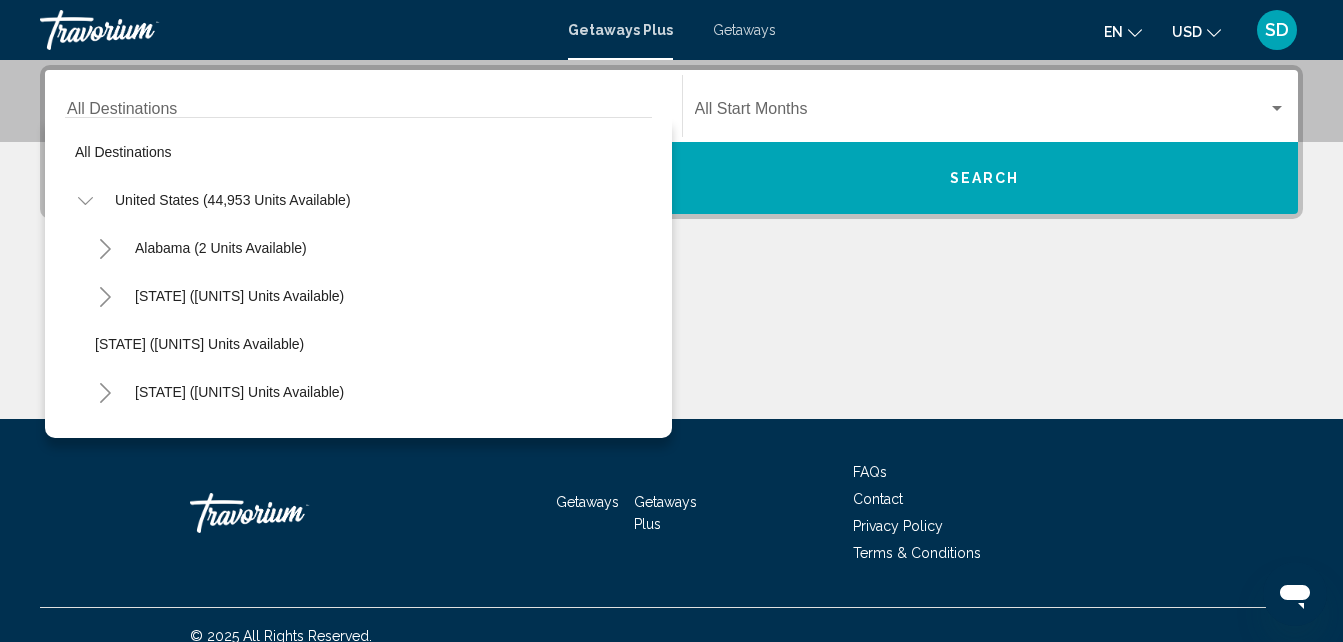 type 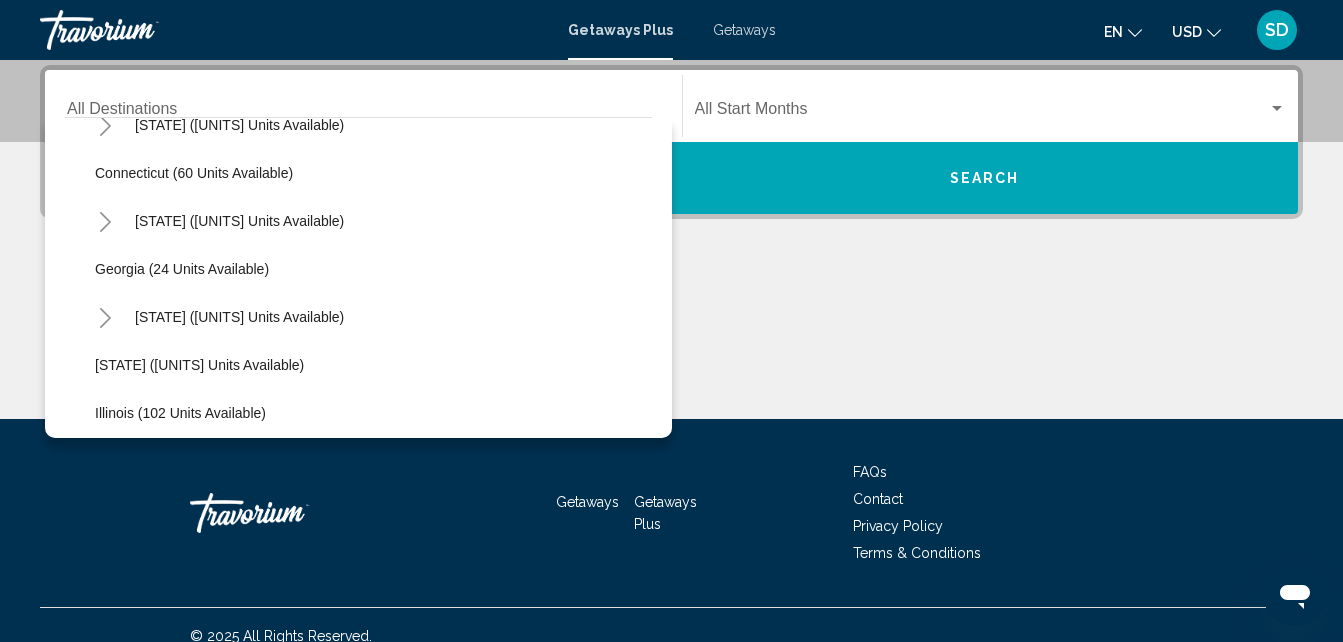 scroll, scrollTop: 320, scrollLeft: 0, axis: vertical 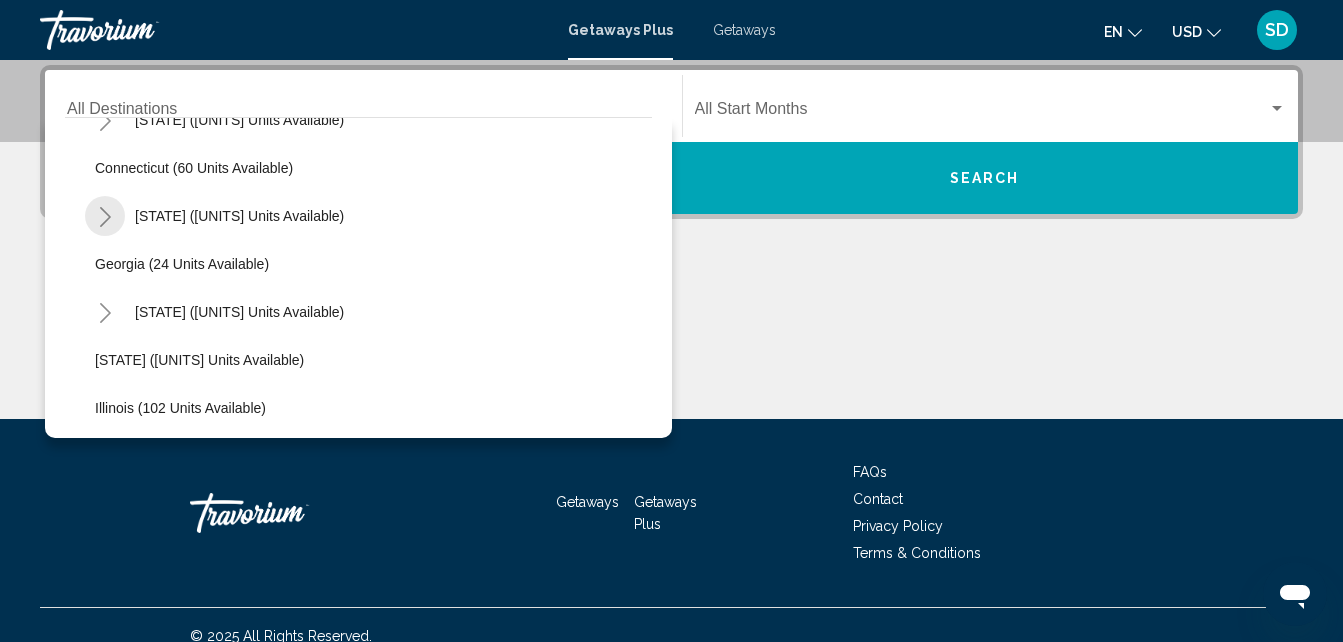 click 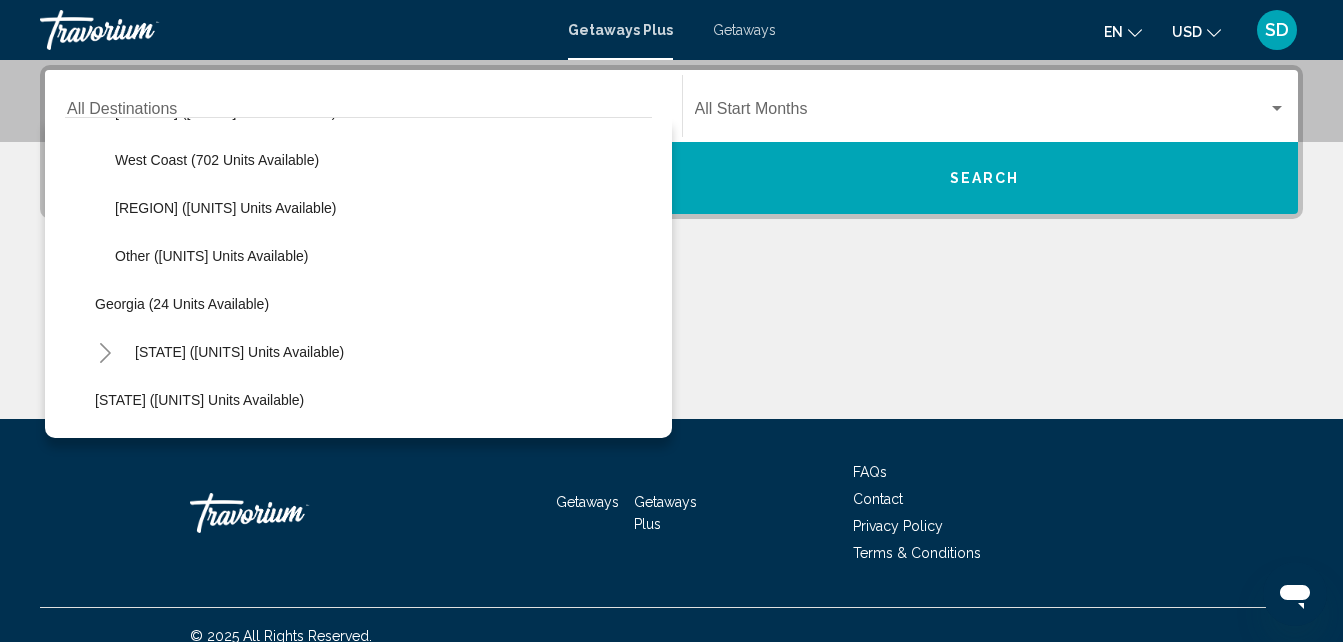 scroll, scrollTop: 533, scrollLeft: 0, axis: vertical 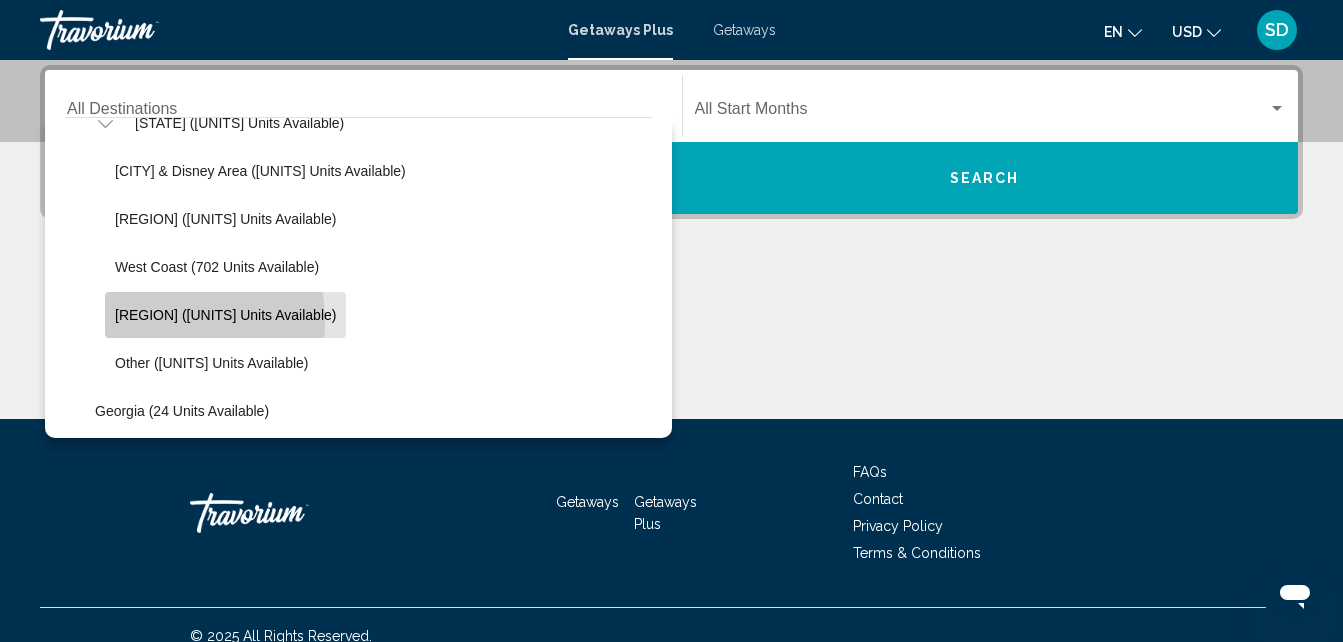 click on "[REGION] ([UNITS] units available)" 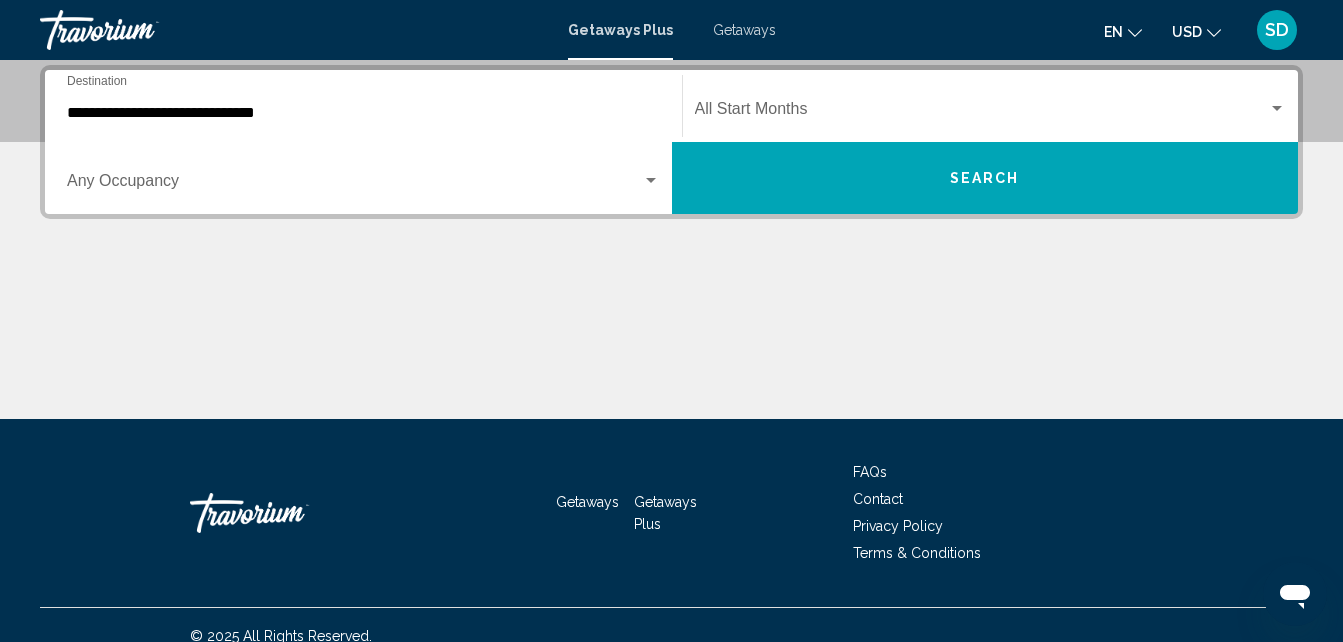 drag, startPoint x: 114, startPoint y: 322, endPoint x: 130, endPoint y: 241, distance: 82.565125 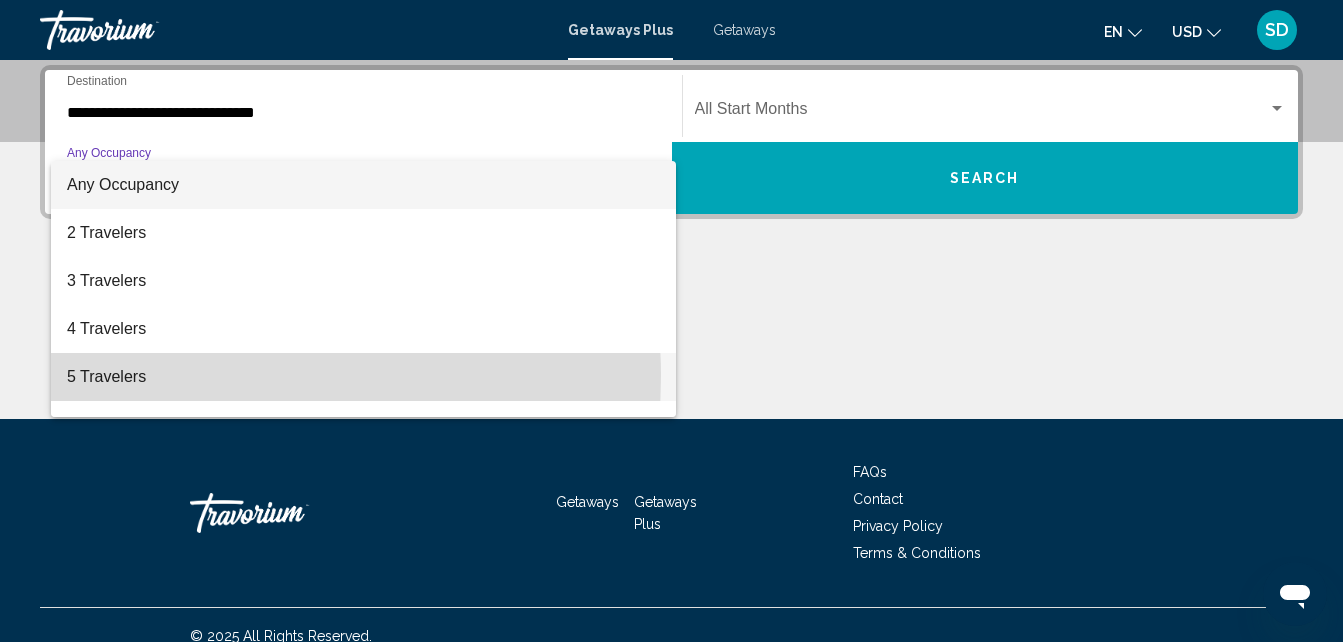 click on "5 Travelers" at bounding box center (363, 377) 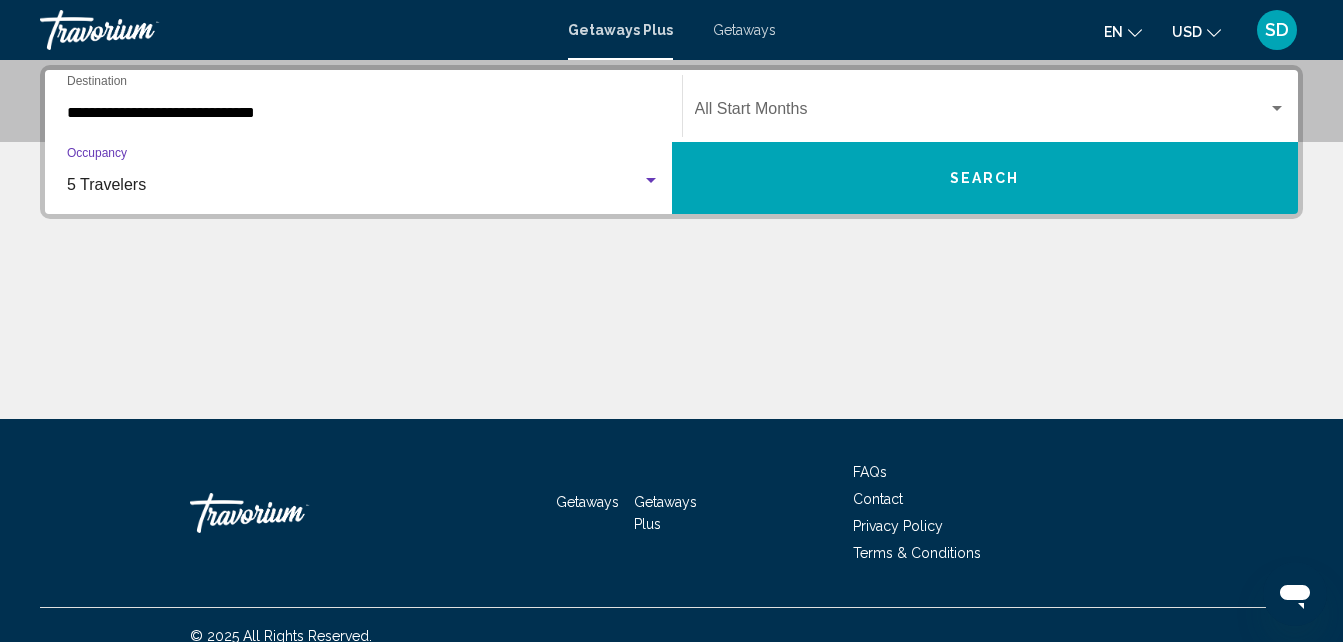 click at bounding box center [982, 113] 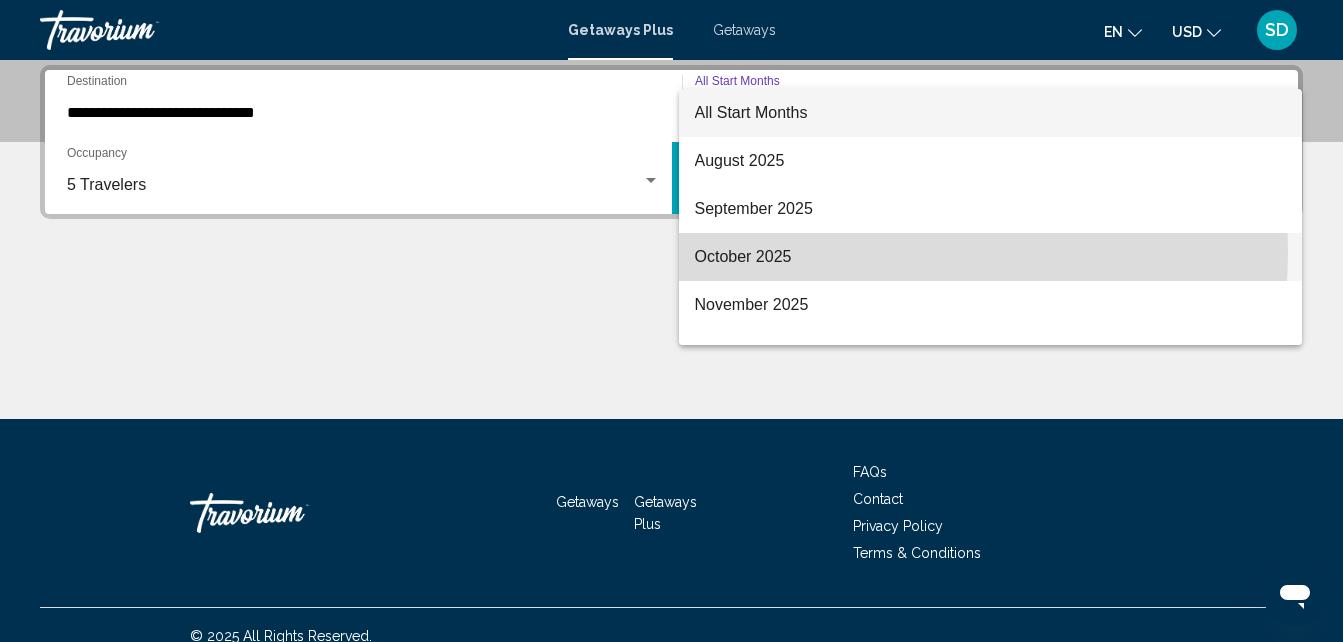 click on "October 2025" at bounding box center (991, 257) 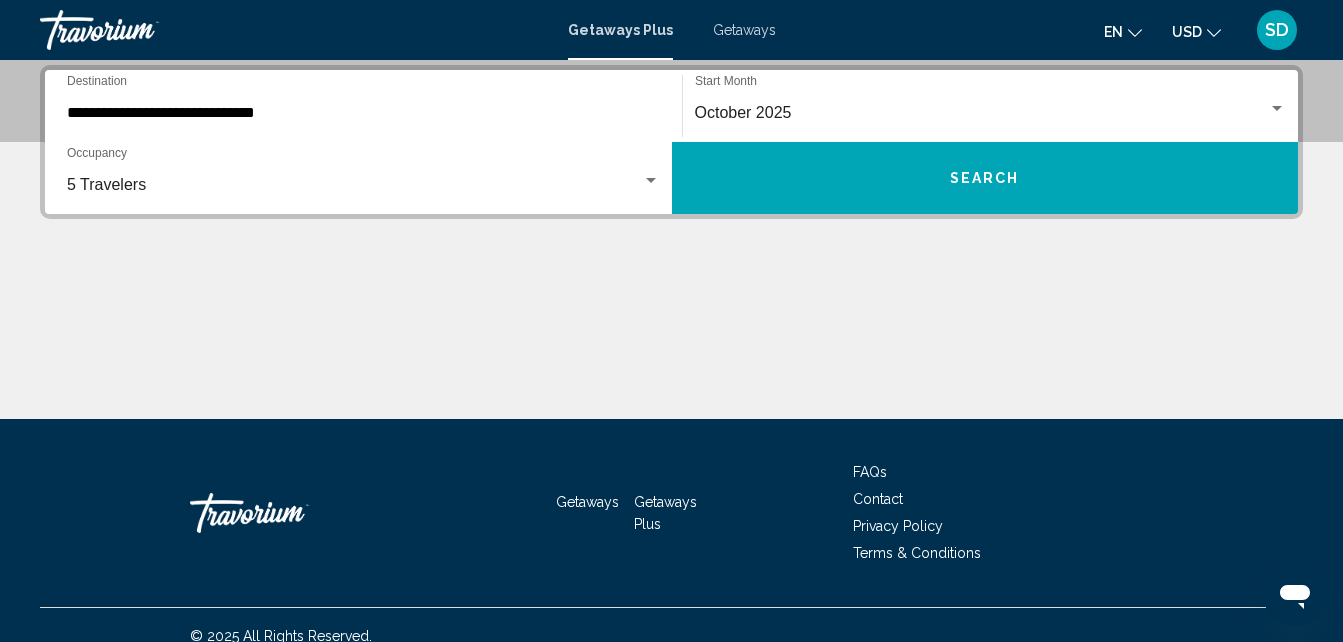 drag, startPoint x: 989, startPoint y: 175, endPoint x: 826, endPoint y: 288, distance: 198.33809 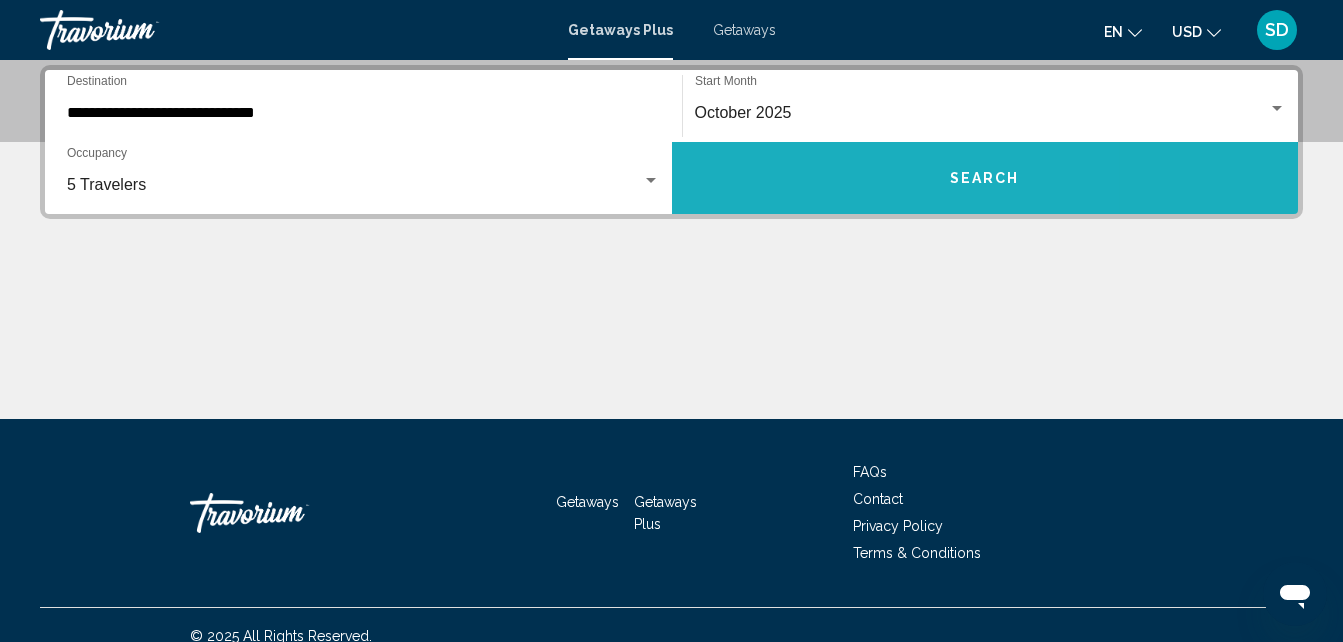 click on "Search" at bounding box center [985, 178] 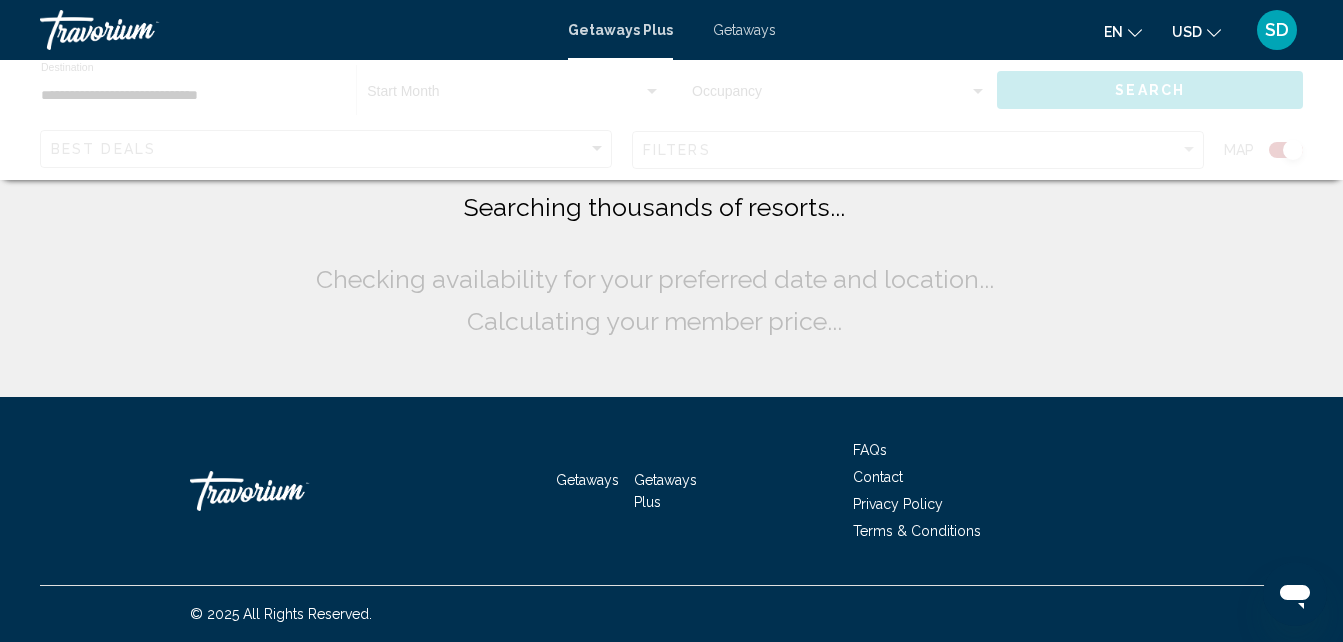 scroll, scrollTop: 0, scrollLeft: 0, axis: both 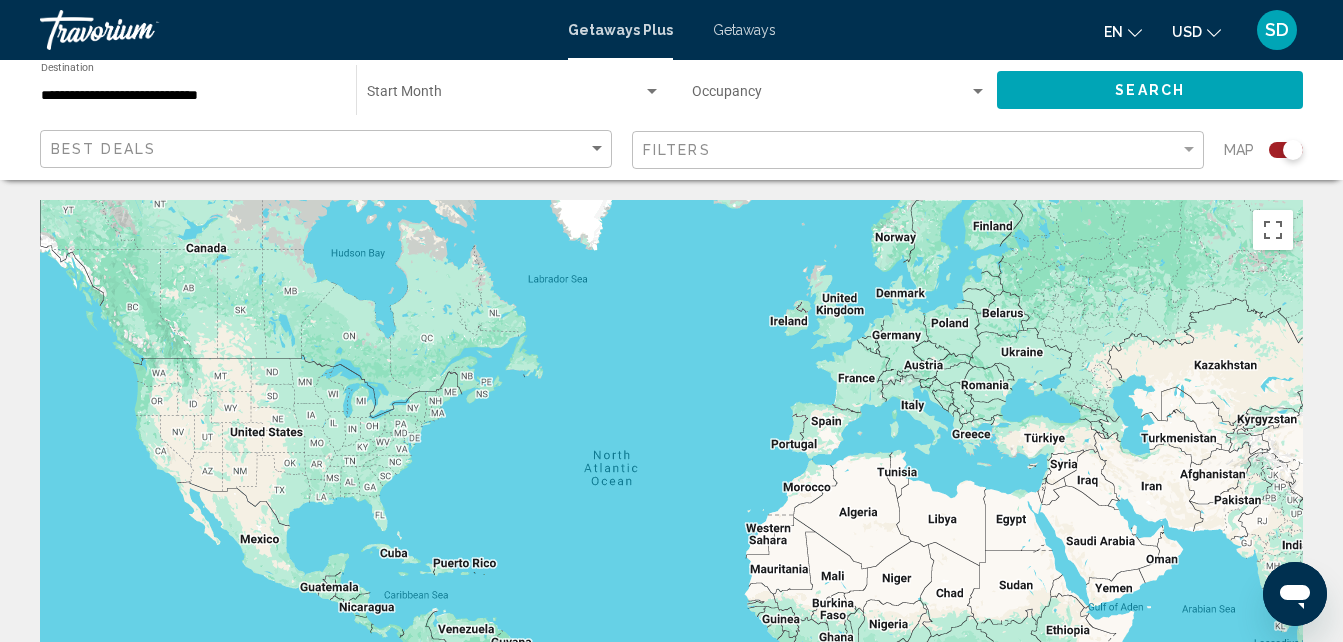 click on "**********" 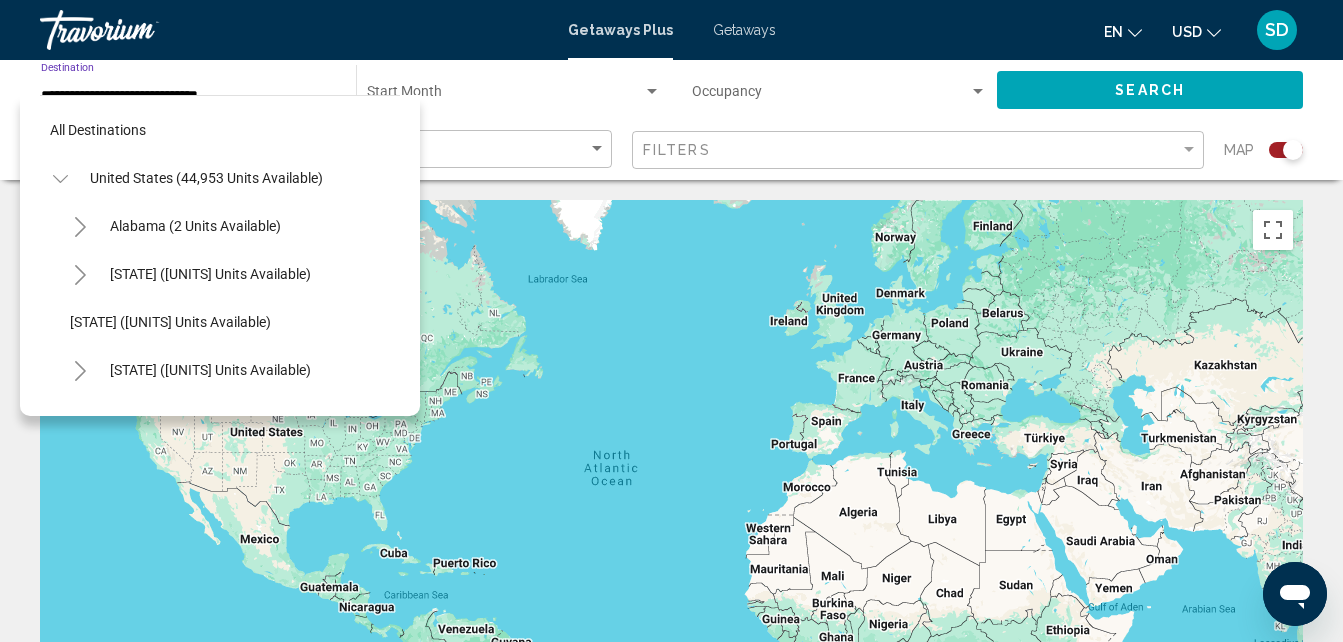 scroll, scrollTop: 463, scrollLeft: 0, axis: vertical 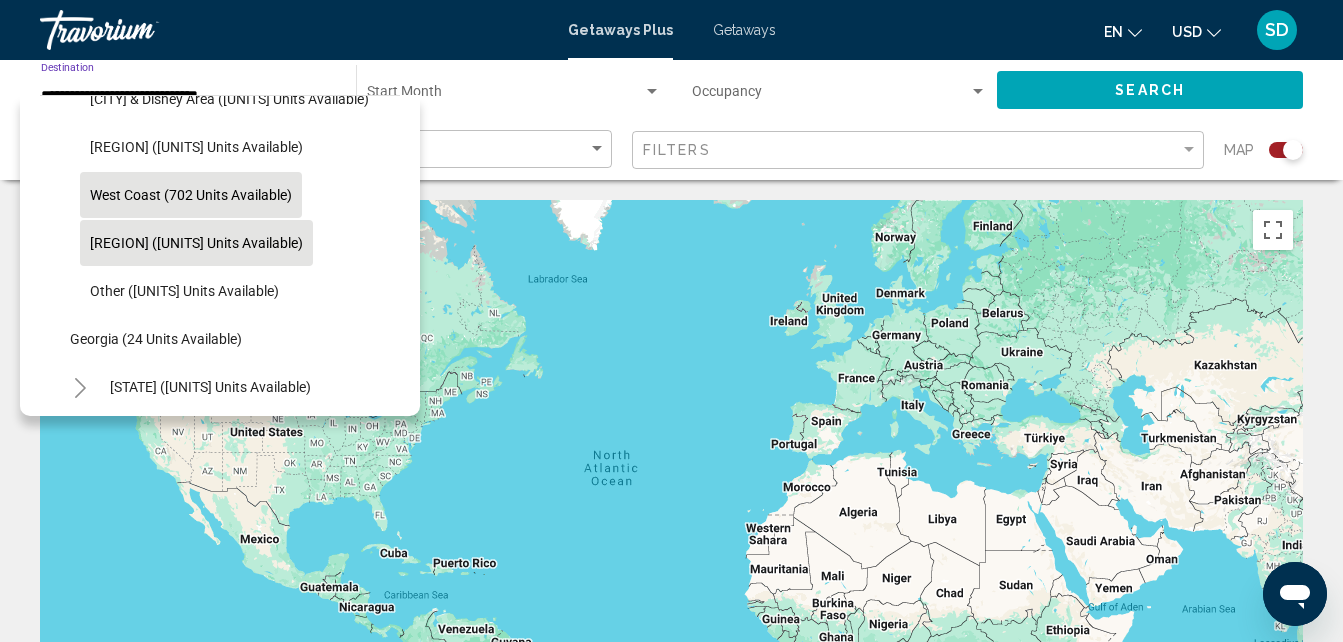 click on "West Coast (702 units available)" 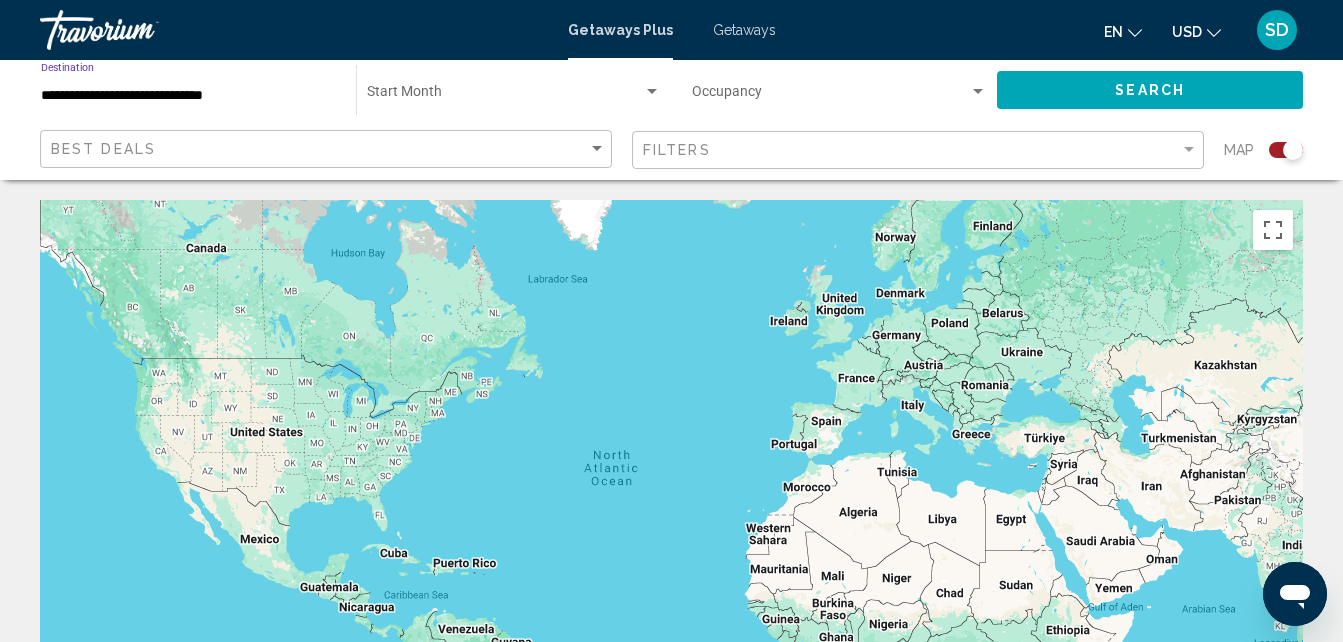 click at bounding box center [505, 96] 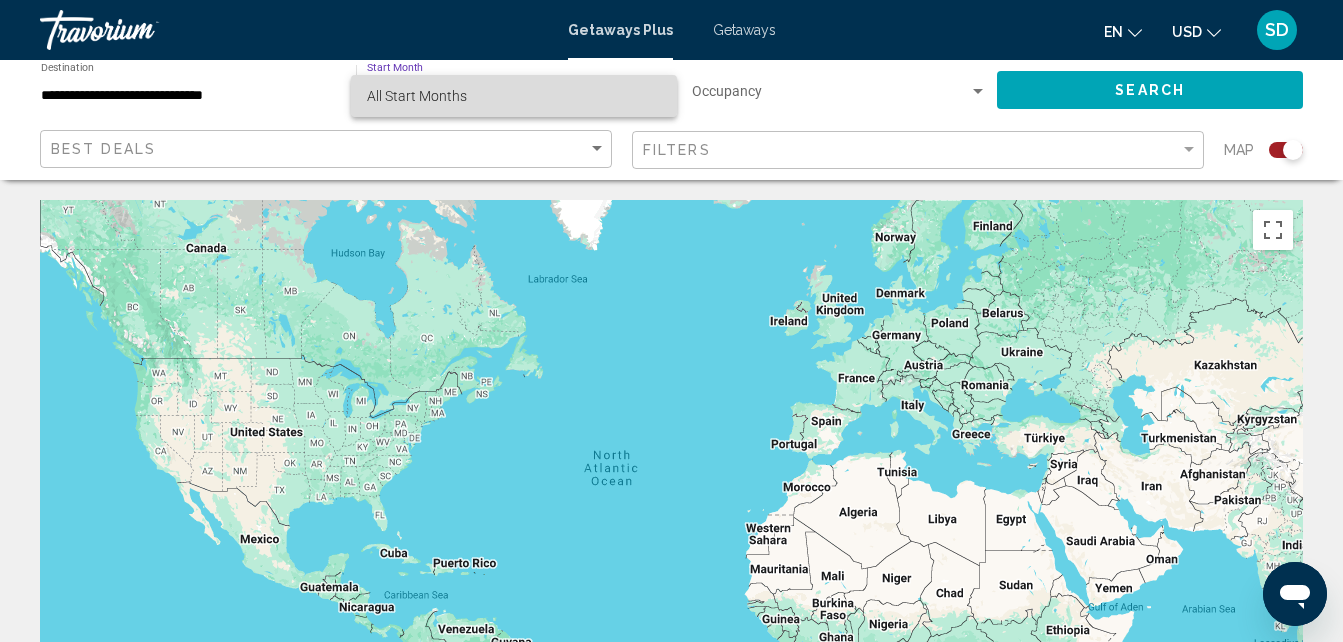 click on "All Start Months" at bounding box center (514, 96) 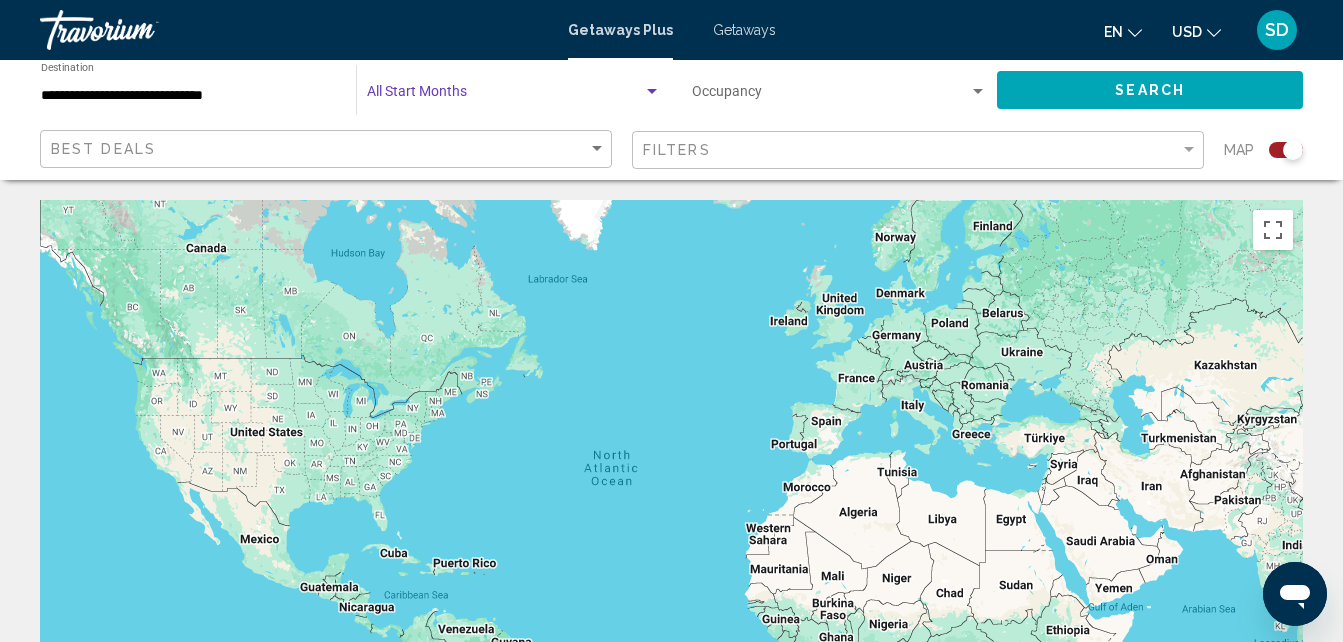 click at bounding box center (652, 92) 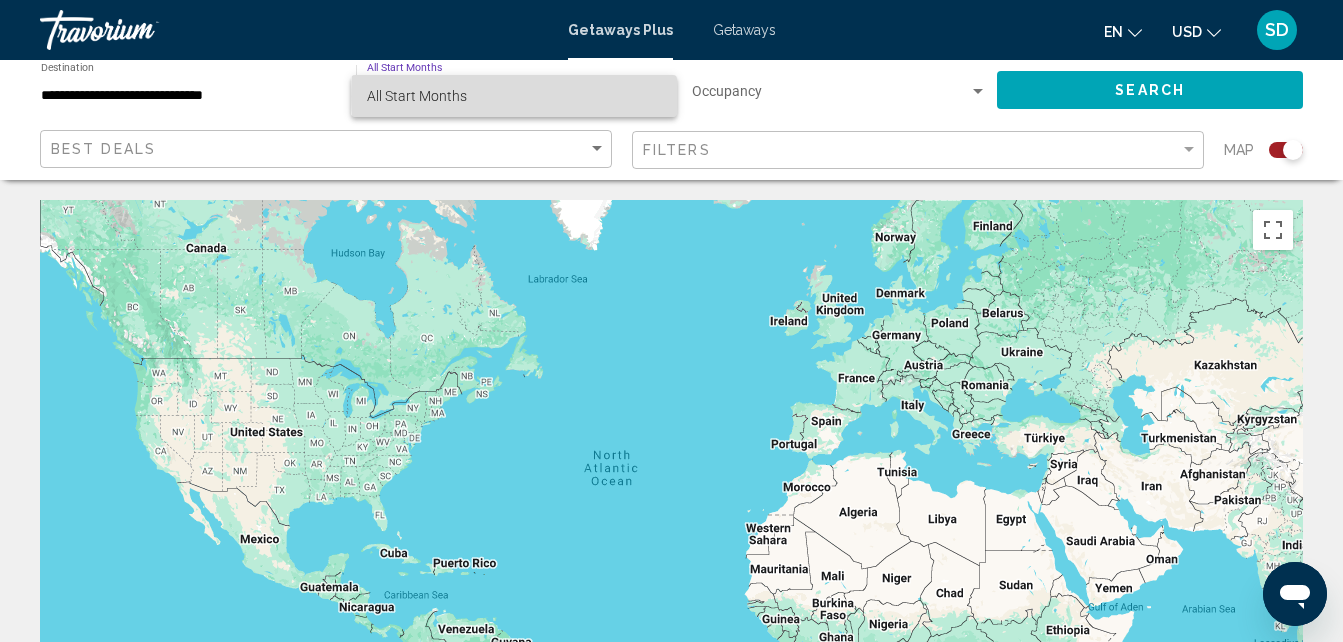 click on "All Start Months" at bounding box center (514, 96) 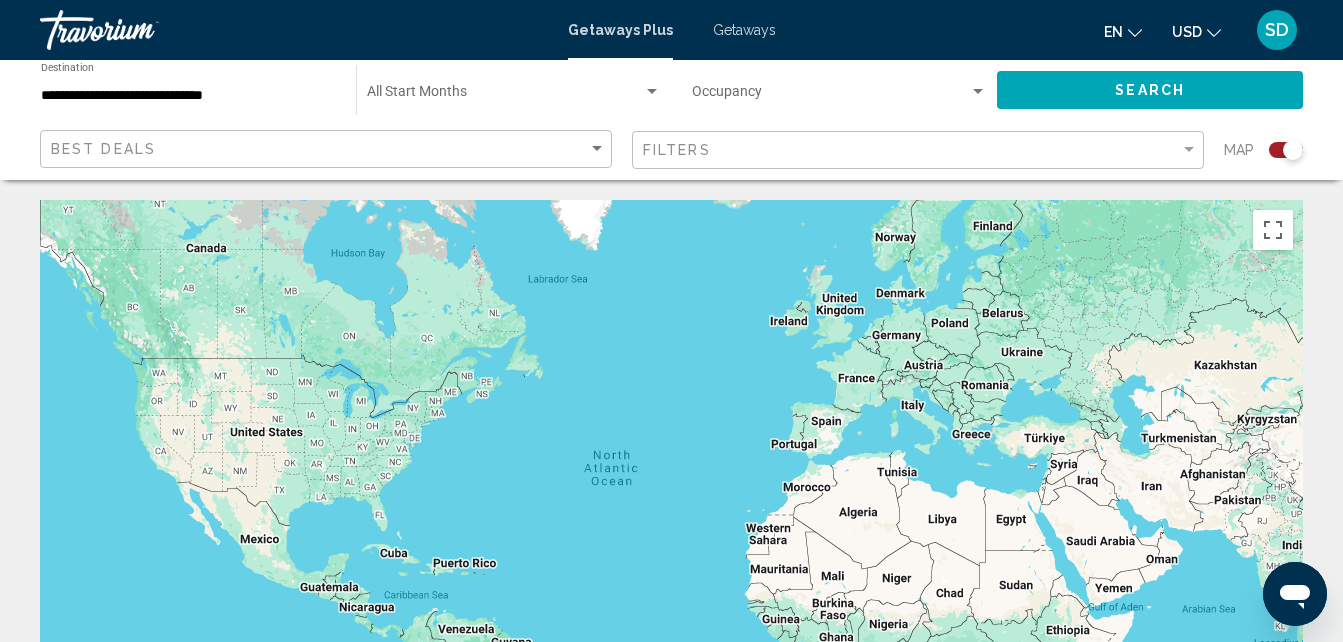 click on "**********" 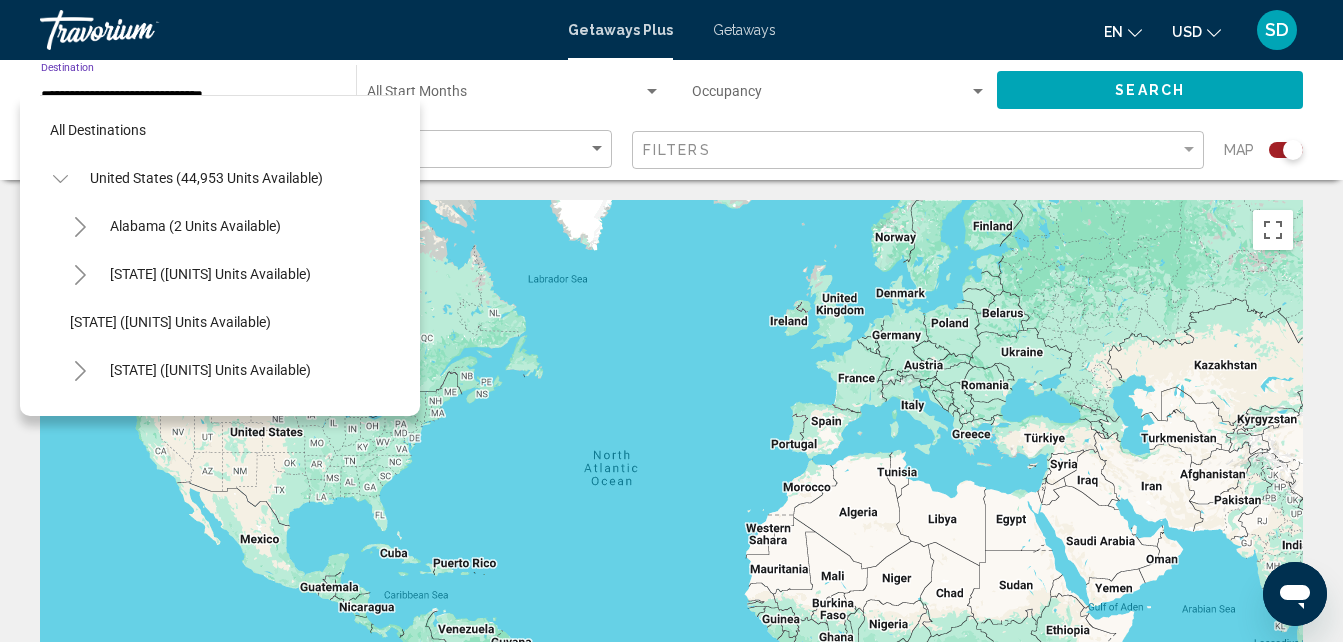 scroll, scrollTop: 415, scrollLeft: 0, axis: vertical 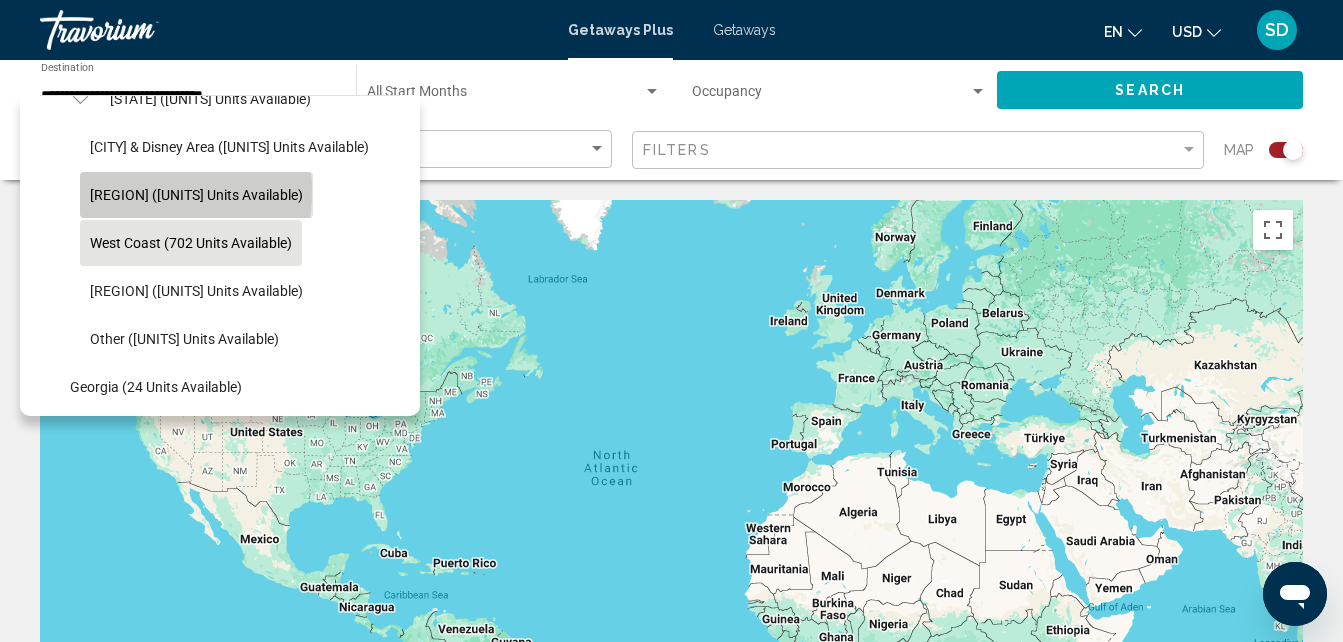 click on "[REGION] ([UNITS] units available)" 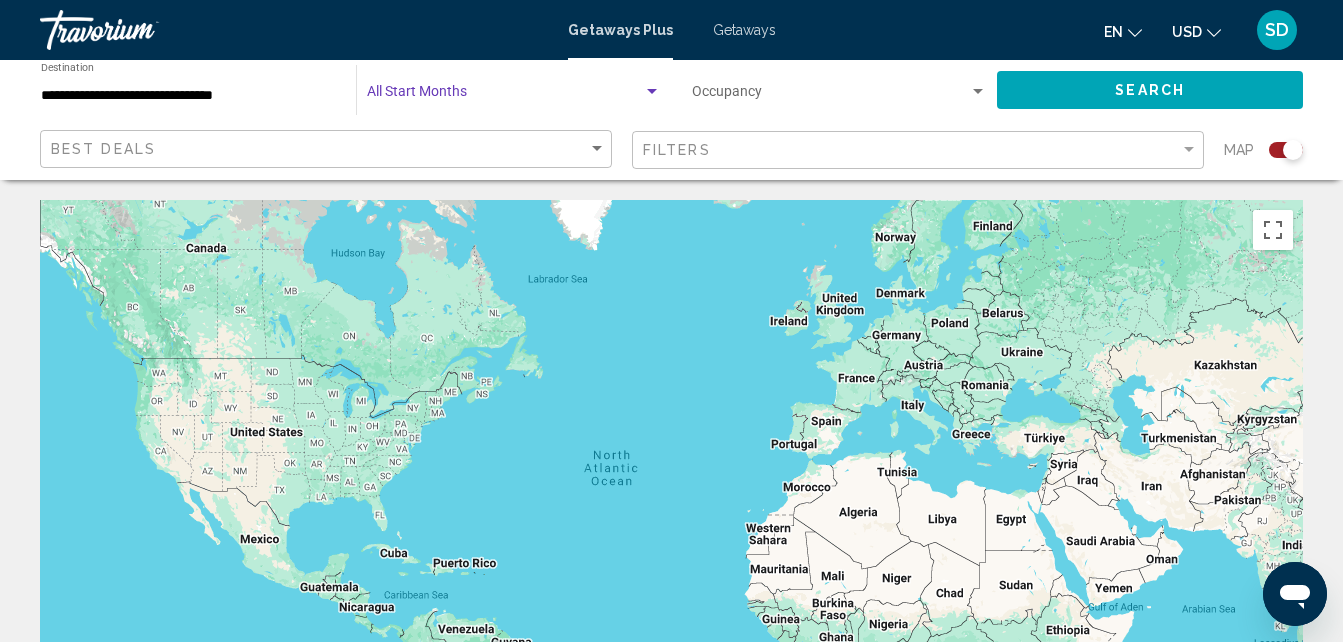 click at bounding box center [652, 92] 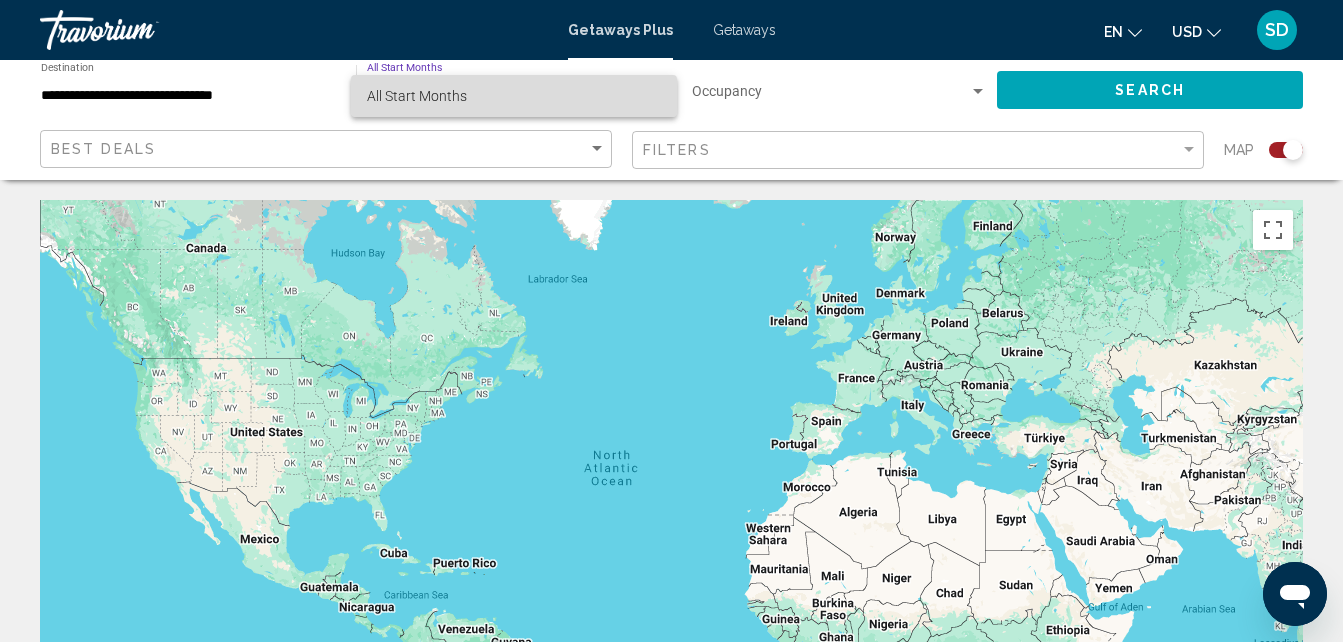 click on "All Start Months" at bounding box center (514, 96) 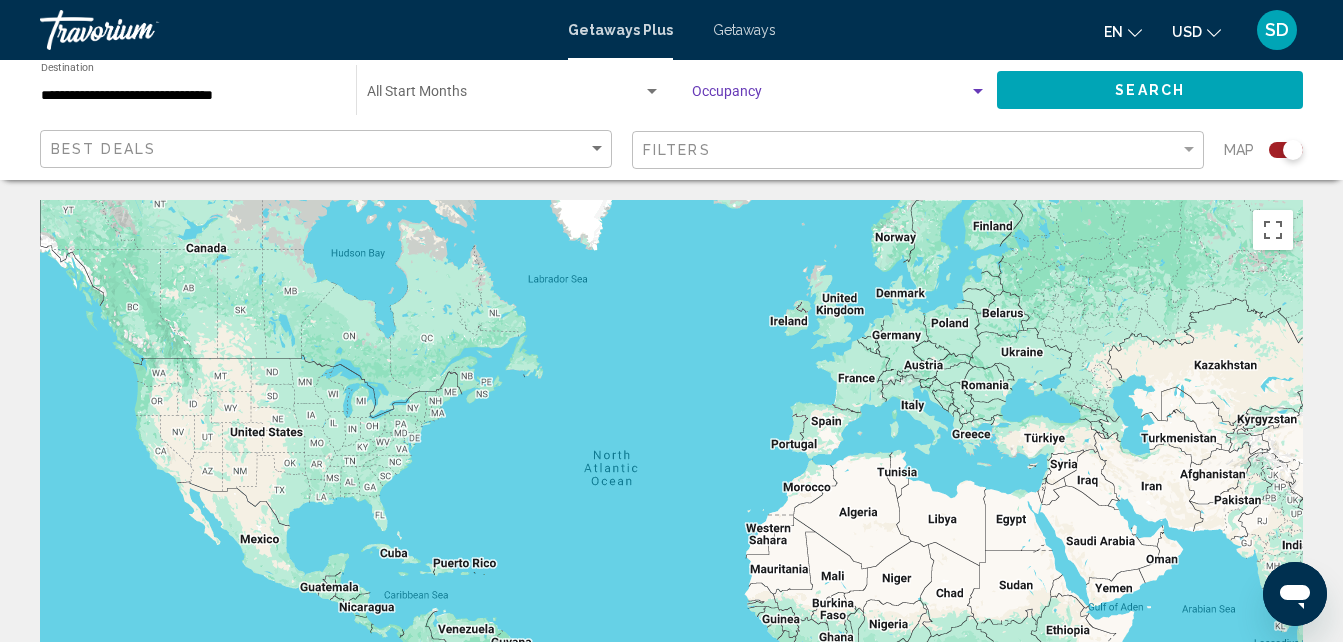 click at bounding box center [978, 91] 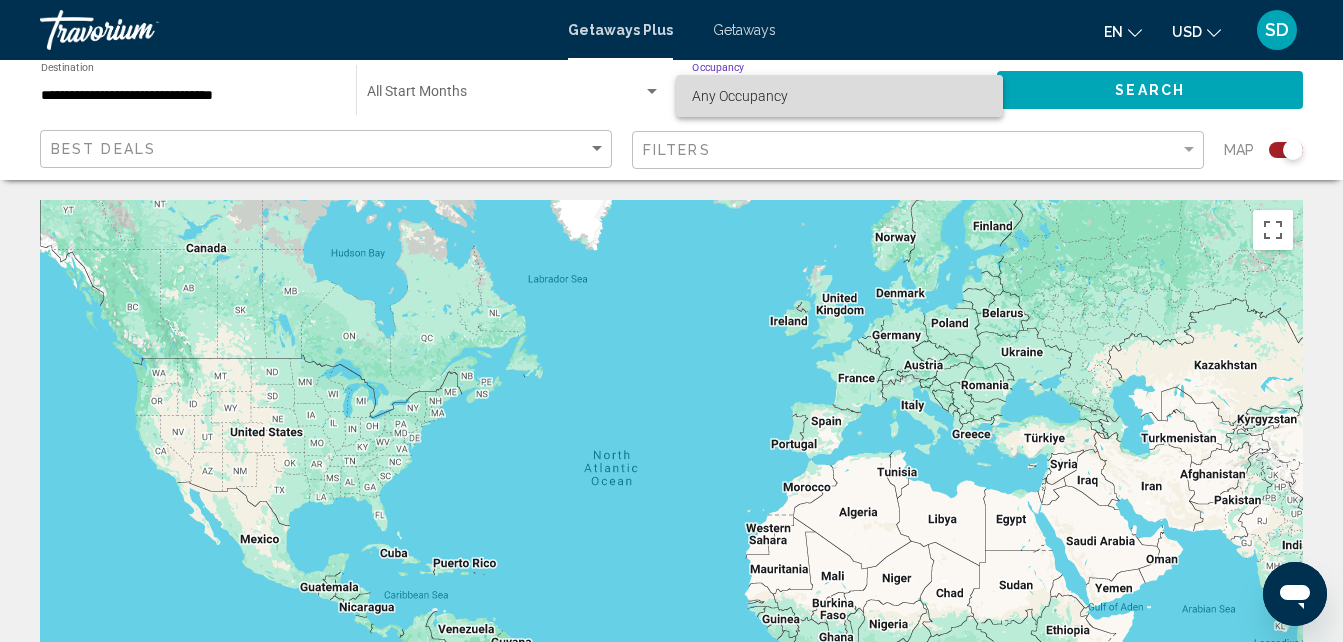 click on "Any Occupancy" at bounding box center (839, 96) 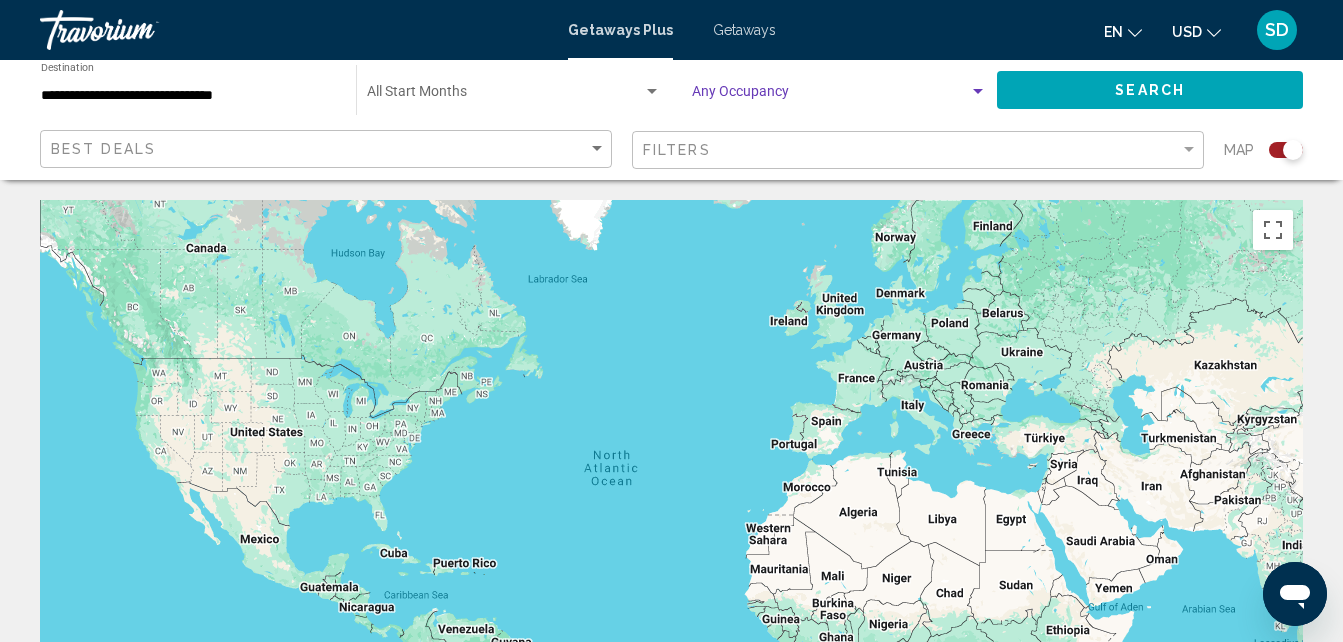 click on "Search" 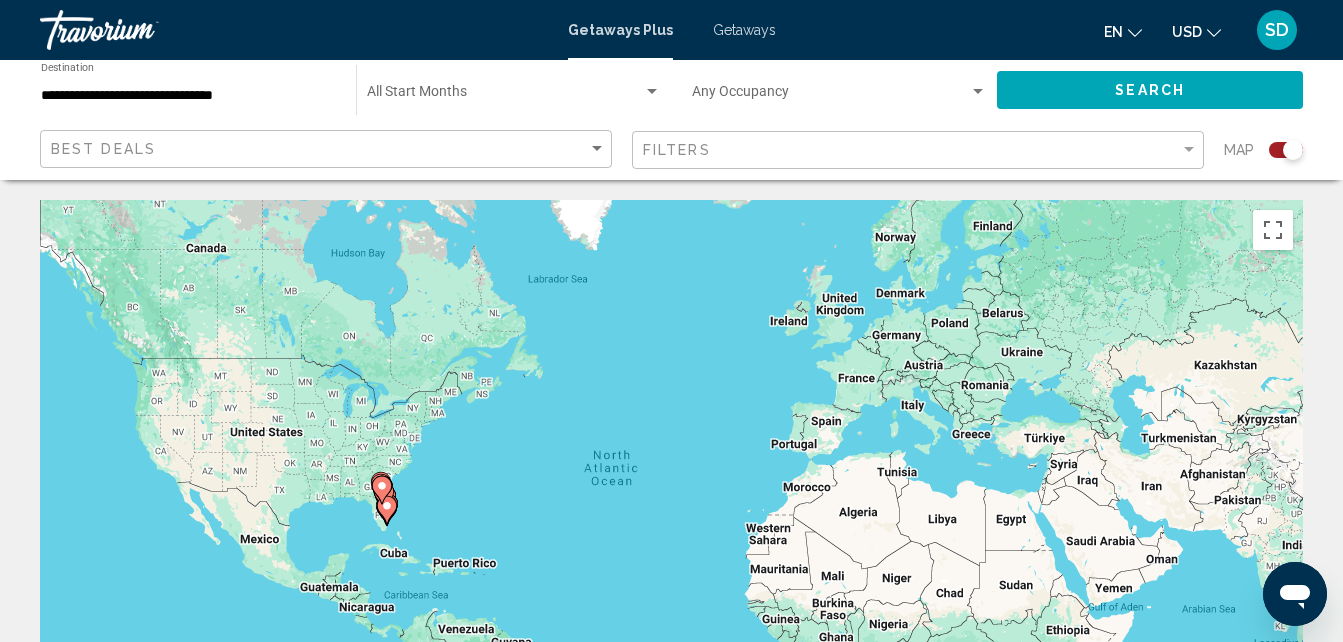 type 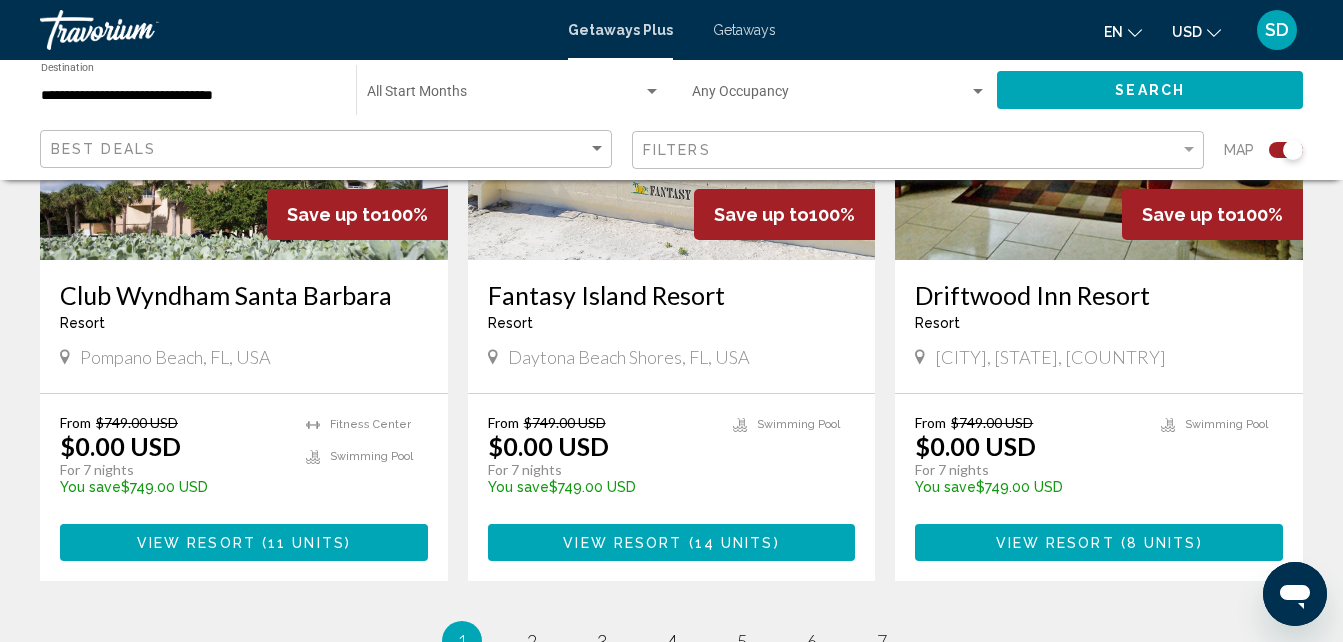 scroll, scrollTop: 3160, scrollLeft: 0, axis: vertical 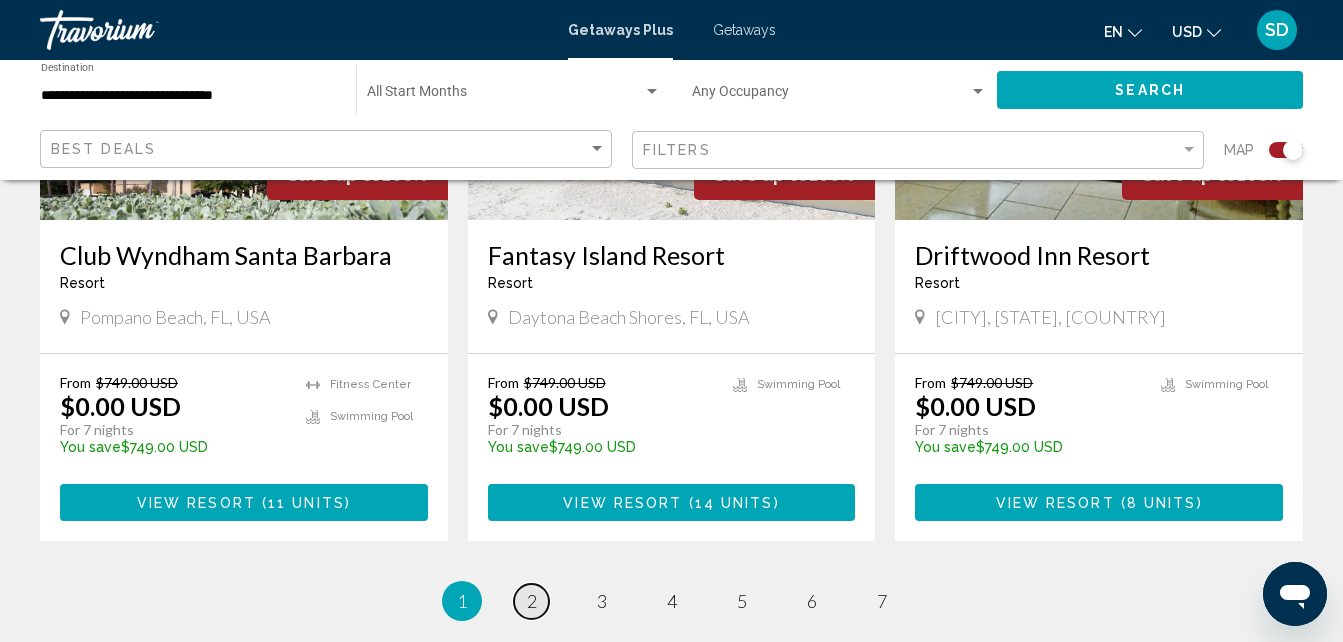 click on "2" at bounding box center (532, 601) 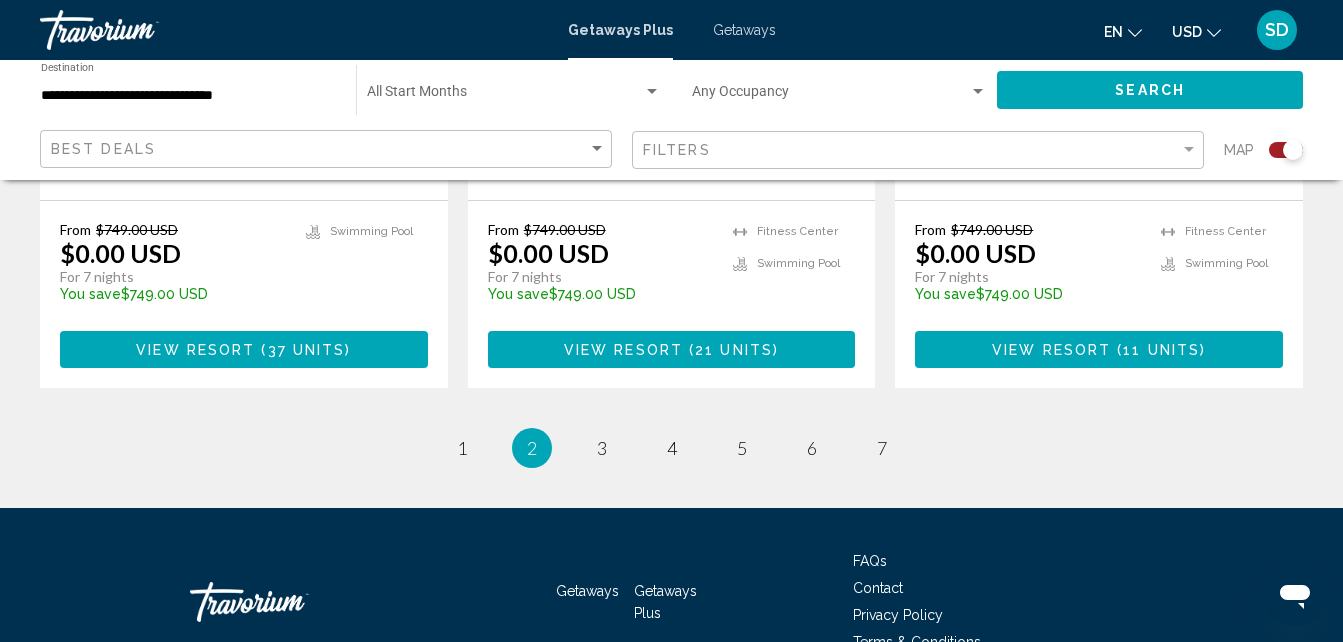 scroll, scrollTop: 3320, scrollLeft: 0, axis: vertical 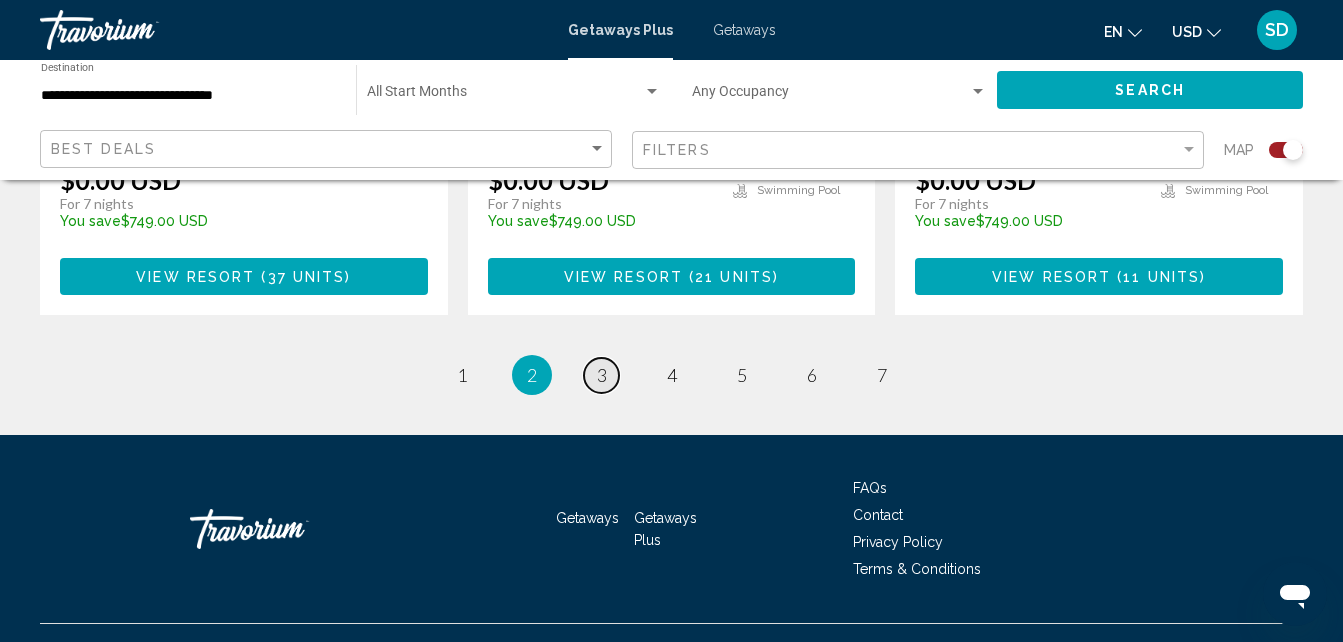 click on "3" at bounding box center [602, 375] 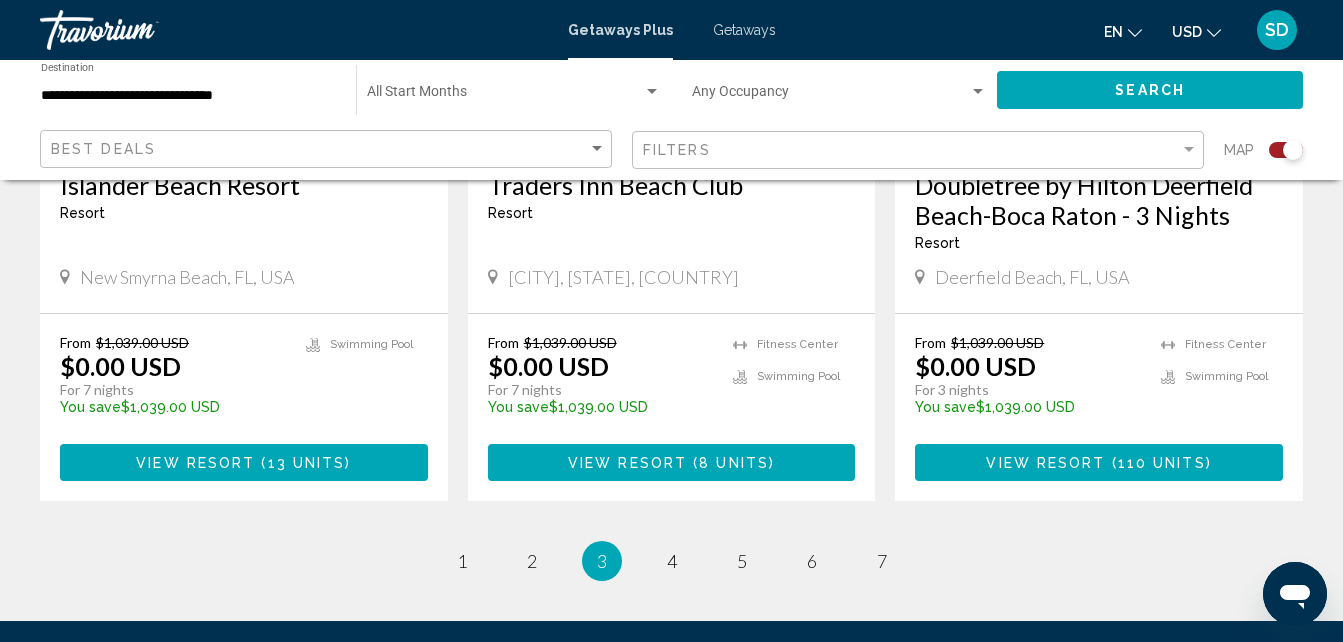 scroll, scrollTop: 3358, scrollLeft: 0, axis: vertical 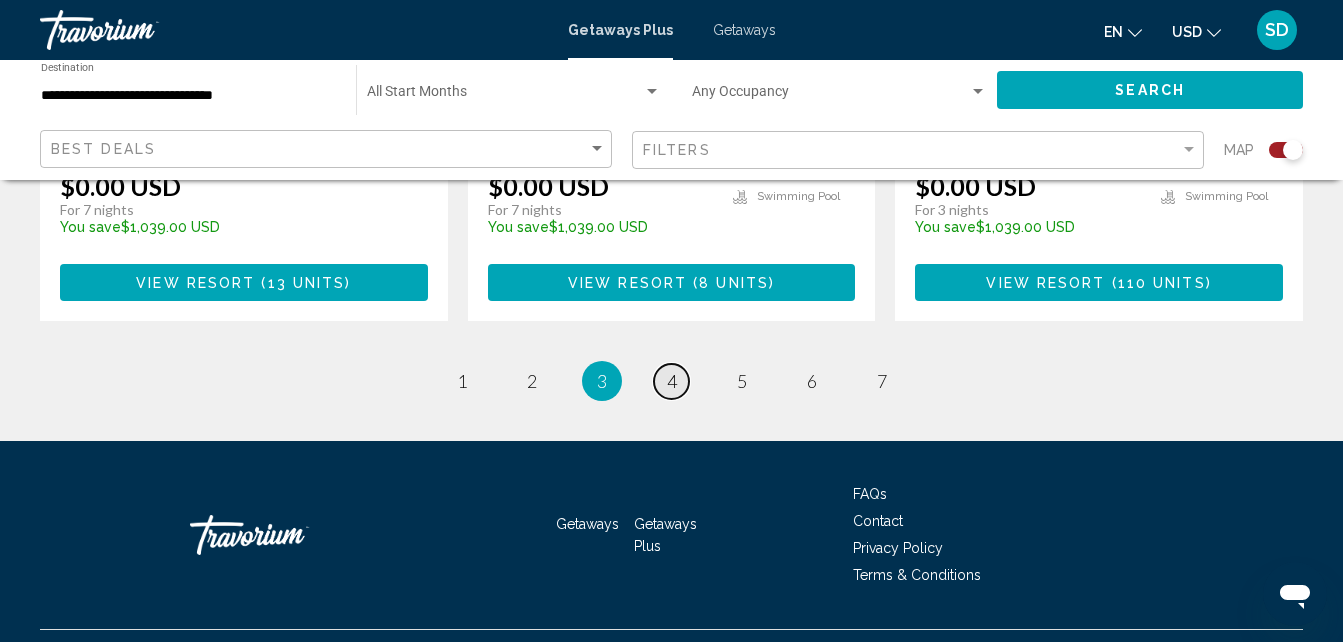 click on "4" at bounding box center [672, 381] 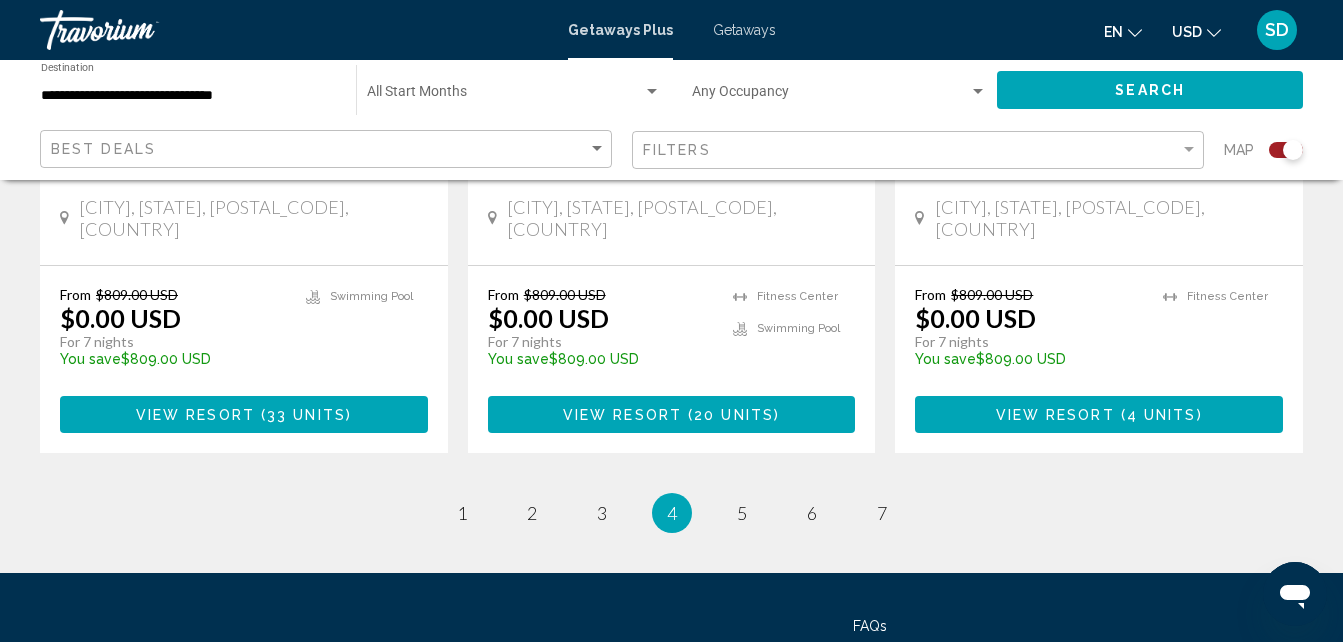 scroll, scrollTop: 3358, scrollLeft: 0, axis: vertical 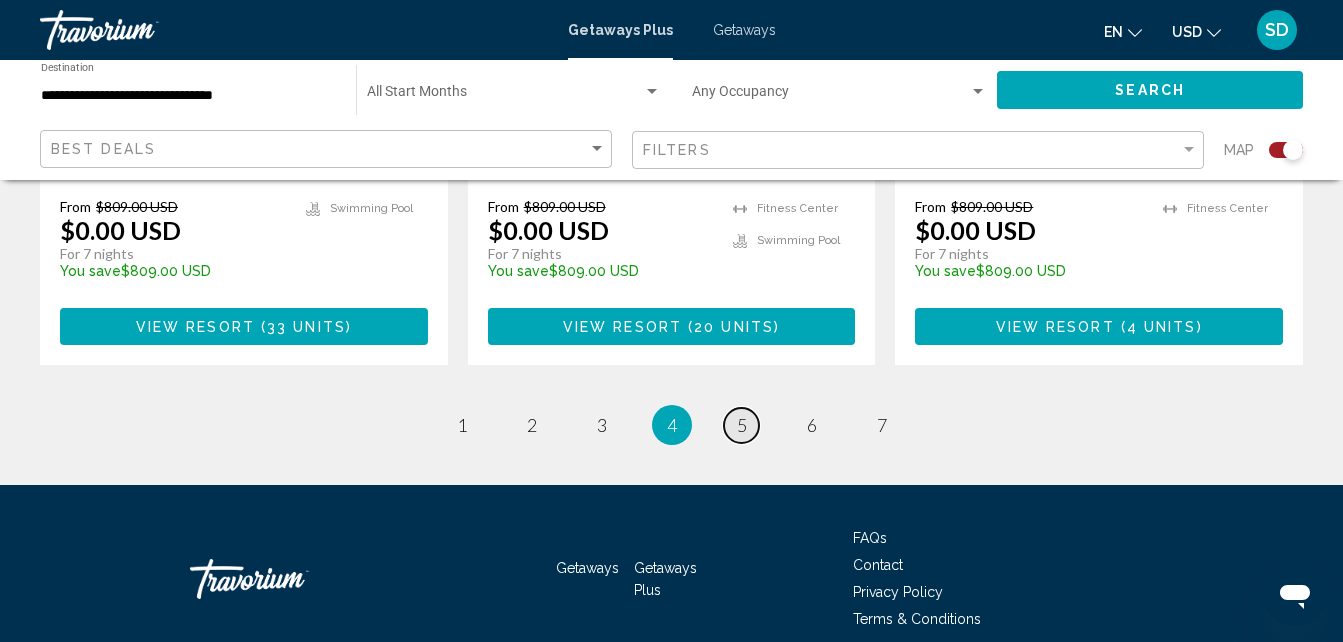 click on "5" at bounding box center [742, 425] 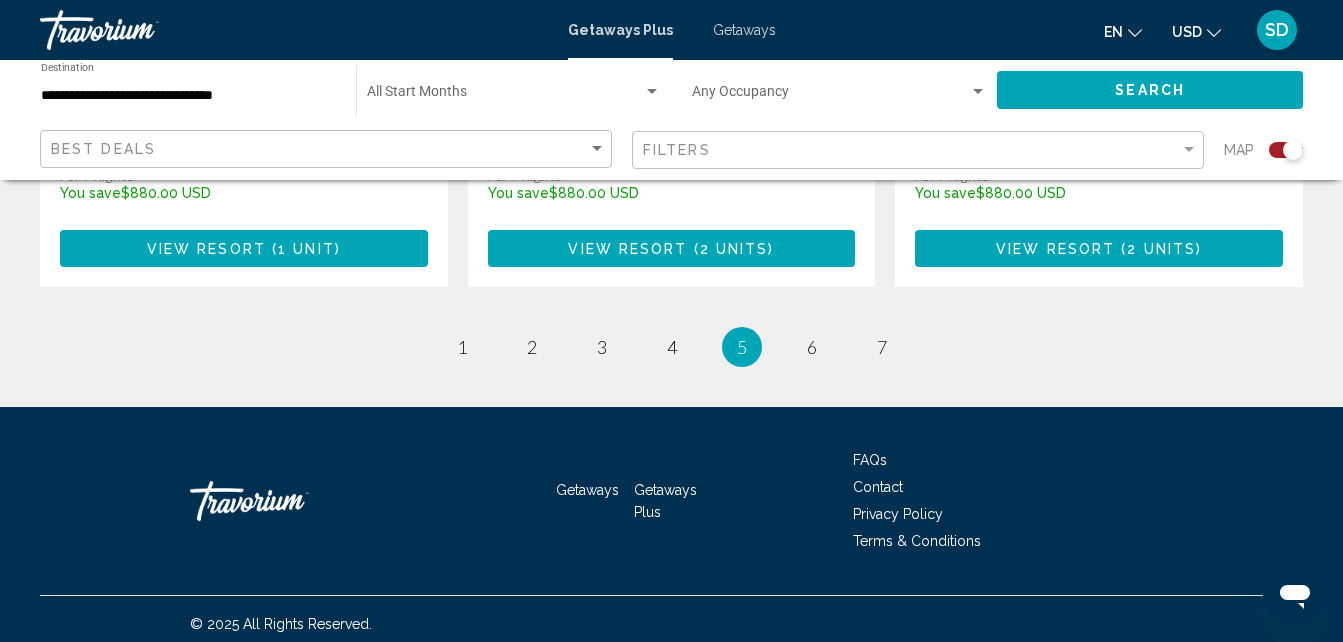 scroll, scrollTop: 3328, scrollLeft: 0, axis: vertical 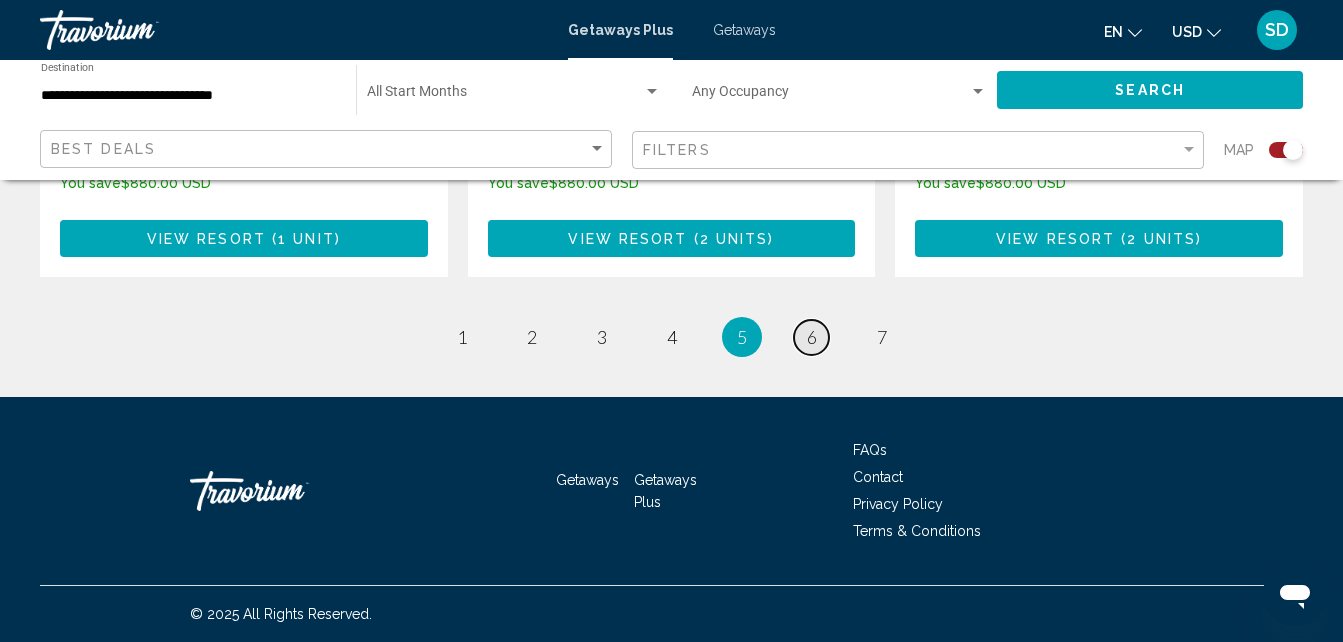 click on "6" at bounding box center (812, 337) 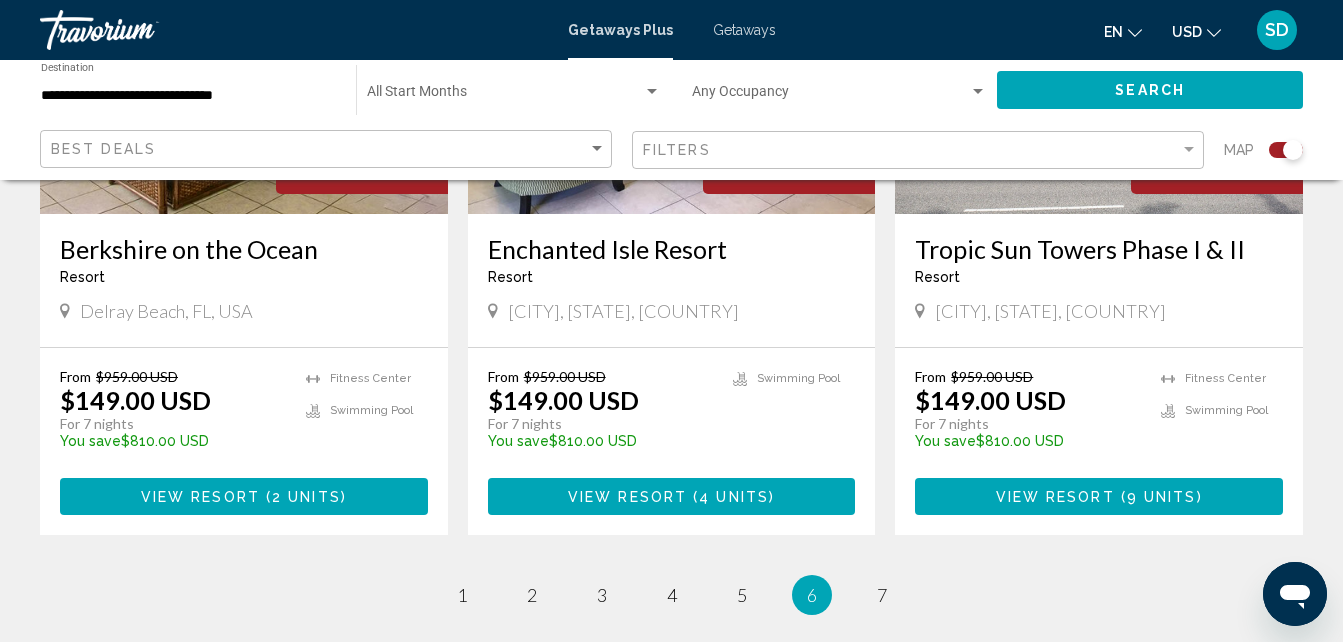 scroll, scrollTop: 3080, scrollLeft: 0, axis: vertical 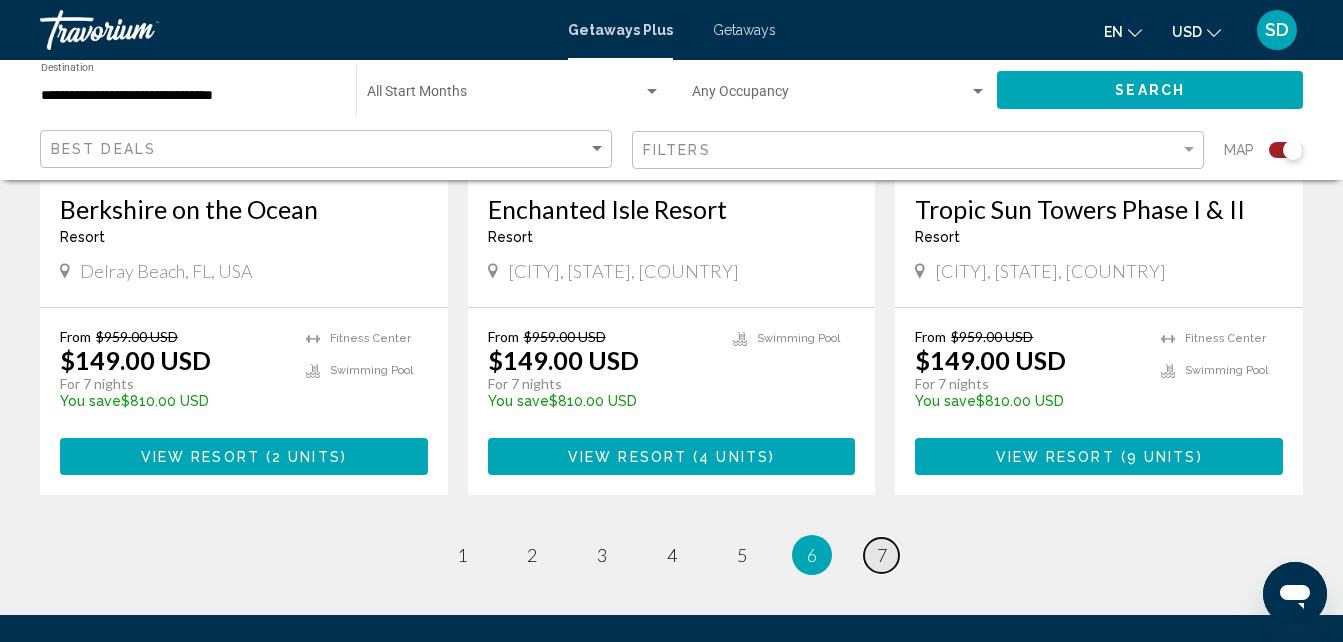 click on "7" at bounding box center (882, 555) 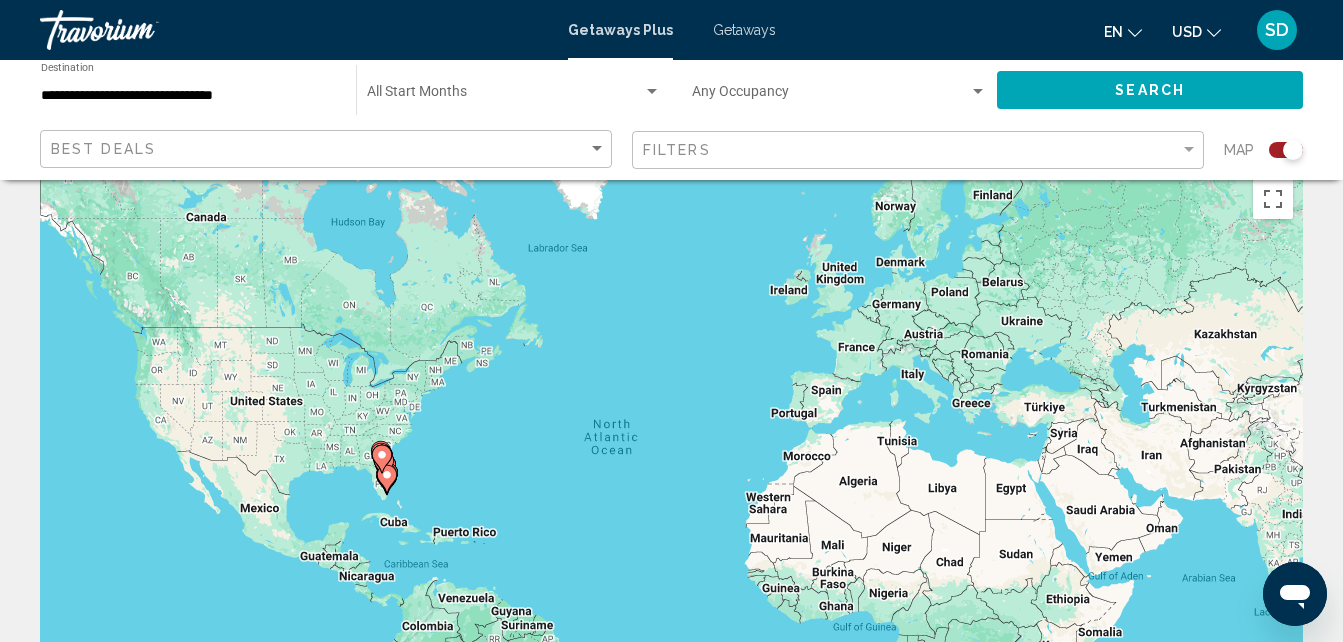 scroll, scrollTop: 0, scrollLeft: 0, axis: both 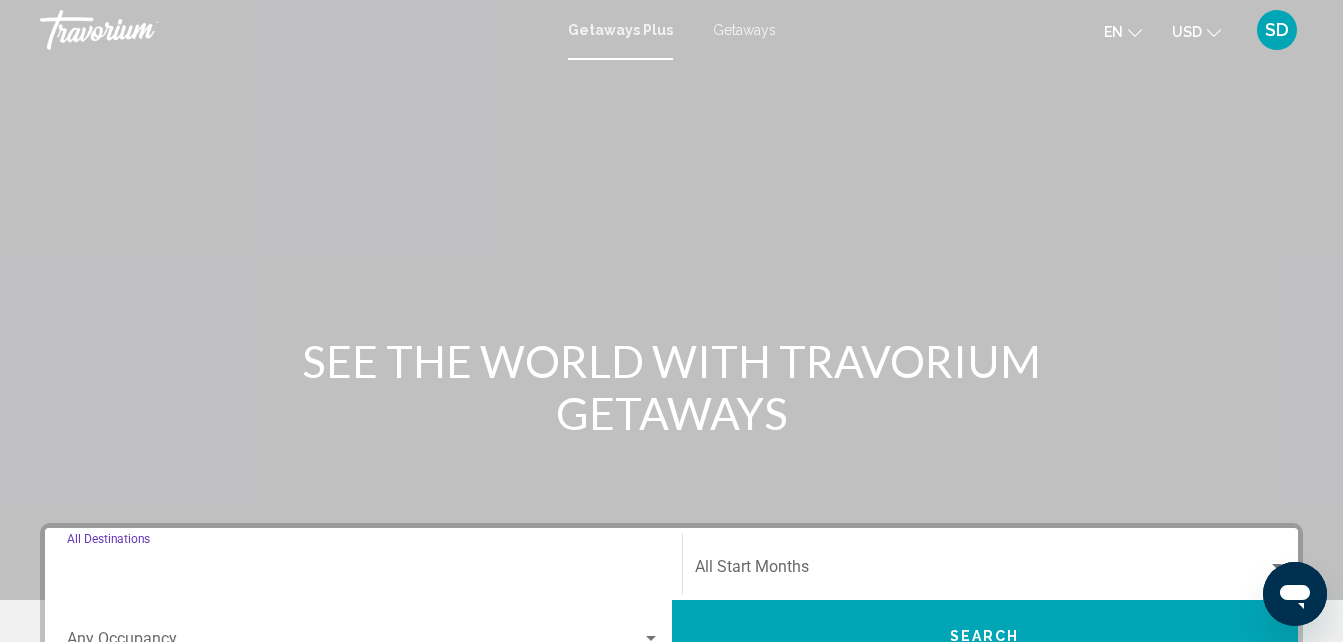 click on "Destination All Destinations" at bounding box center [363, 571] 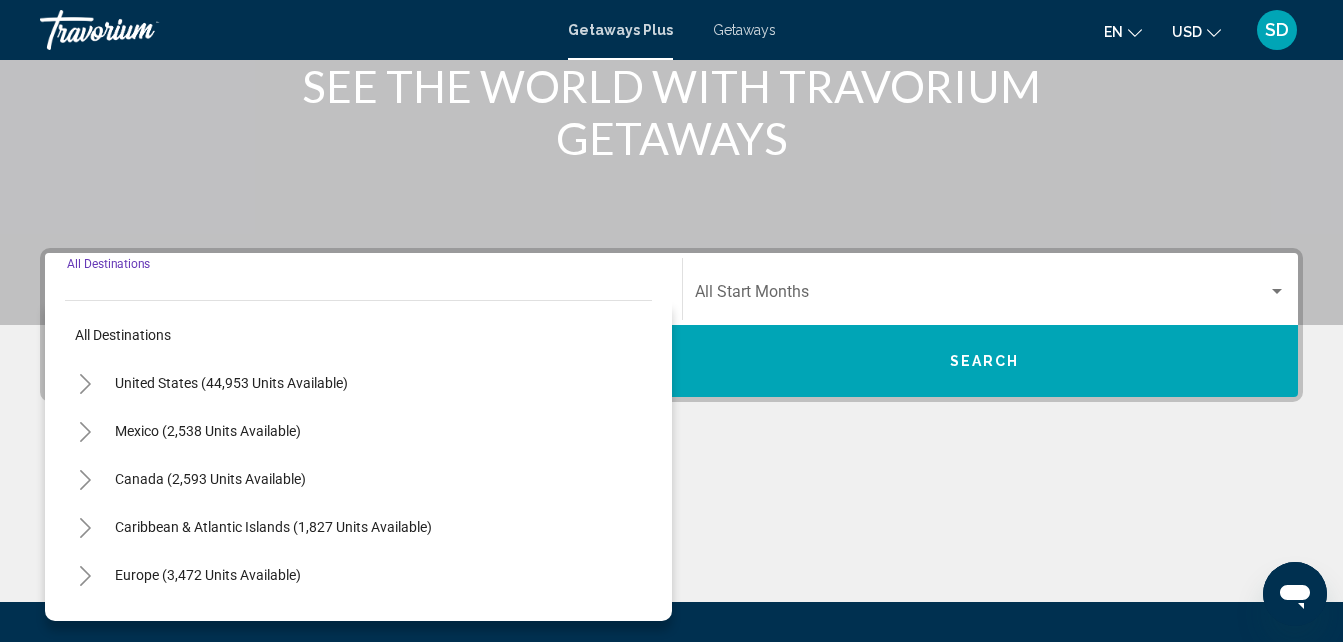 scroll, scrollTop: 458, scrollLeft: 0, axis: vertical 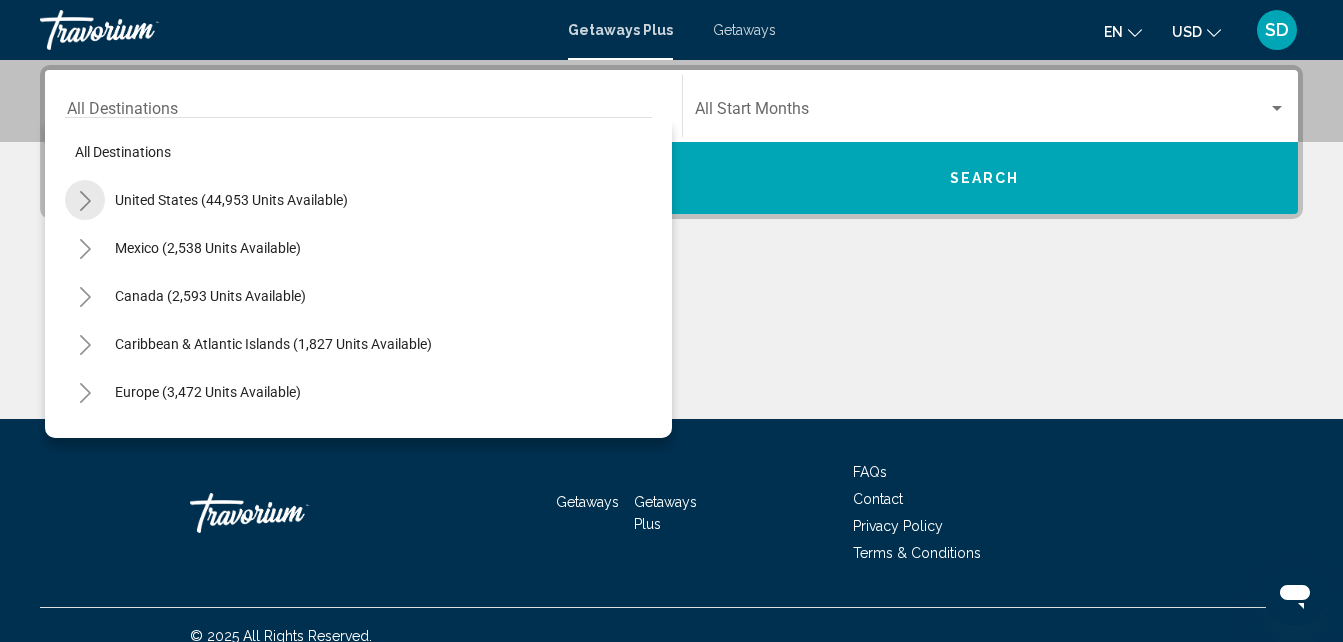 click 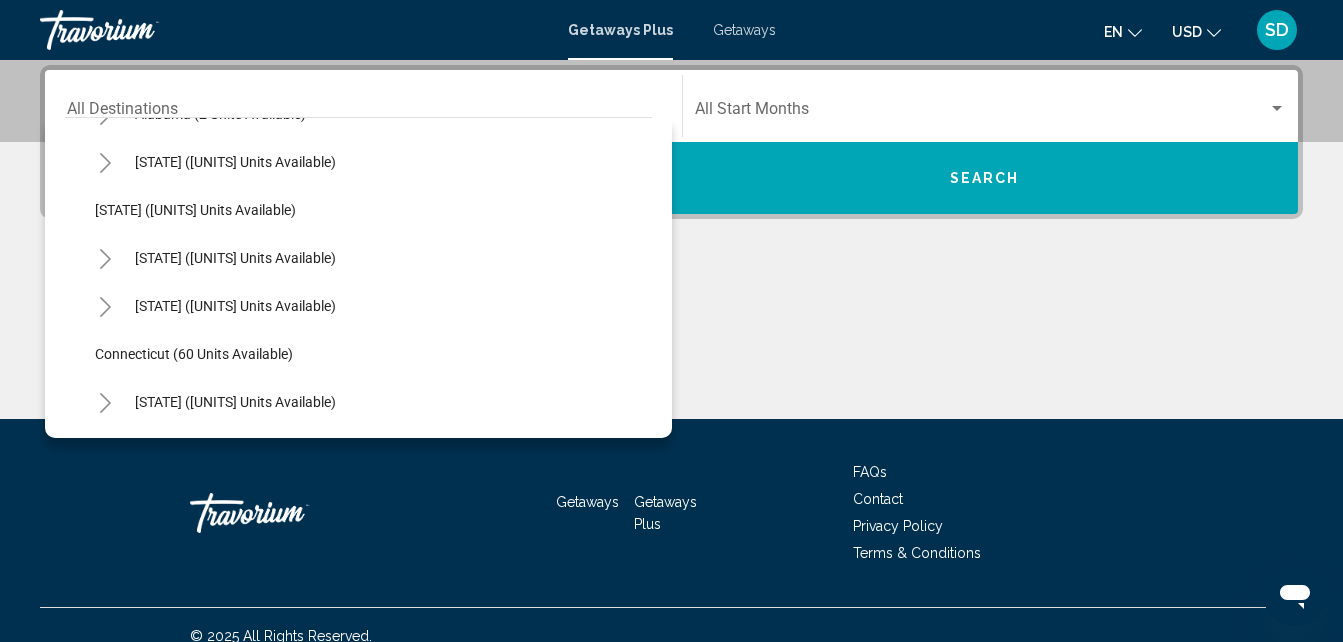 scroll, scrollTop: 187, scrollLeft: 0, axis: vertical 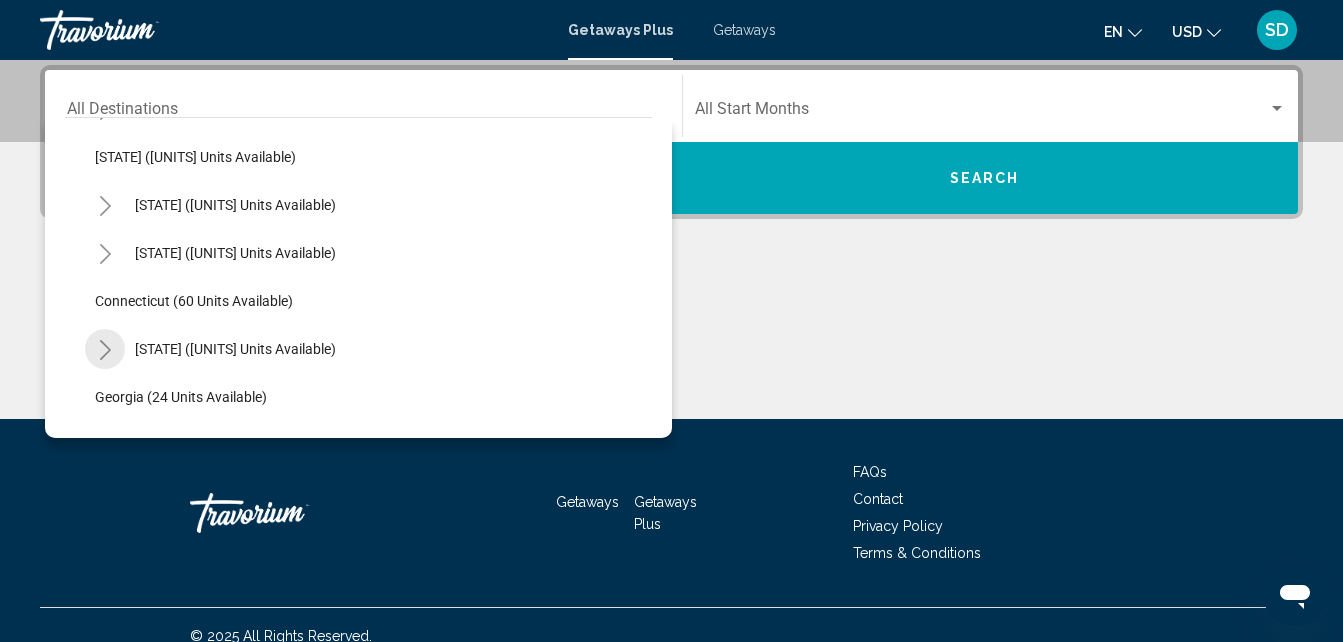 click 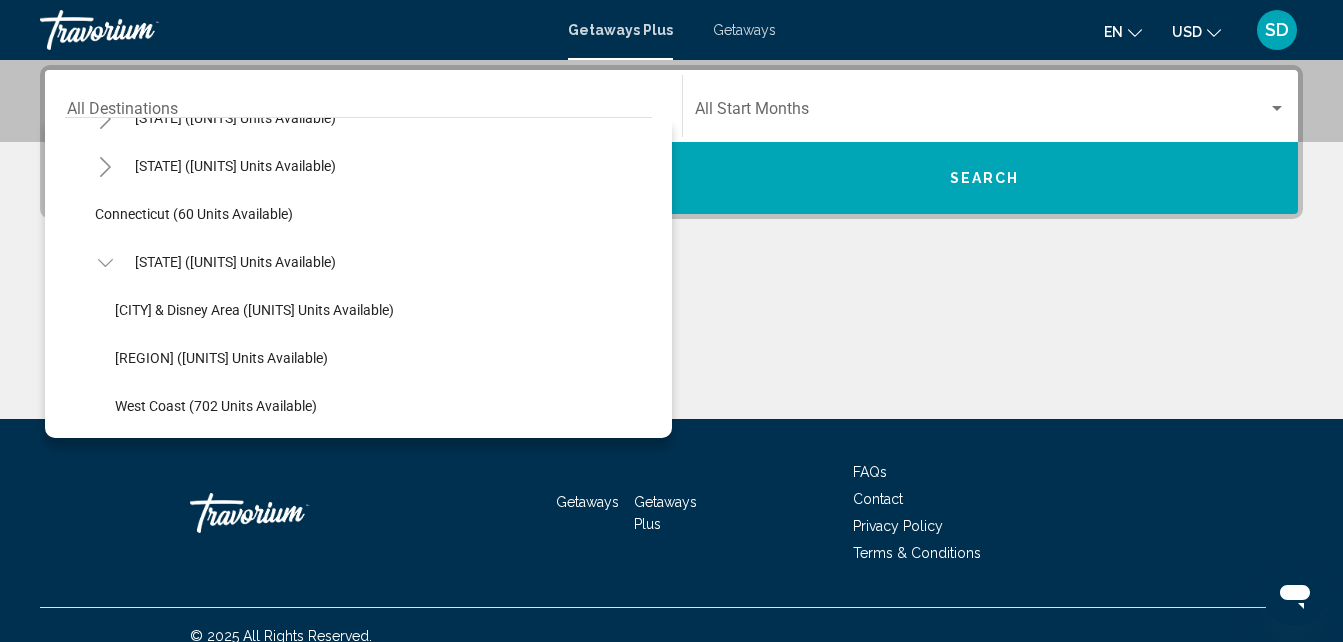 scroll, scrollTop: 293, scrollLeft: 0, axis: vertical 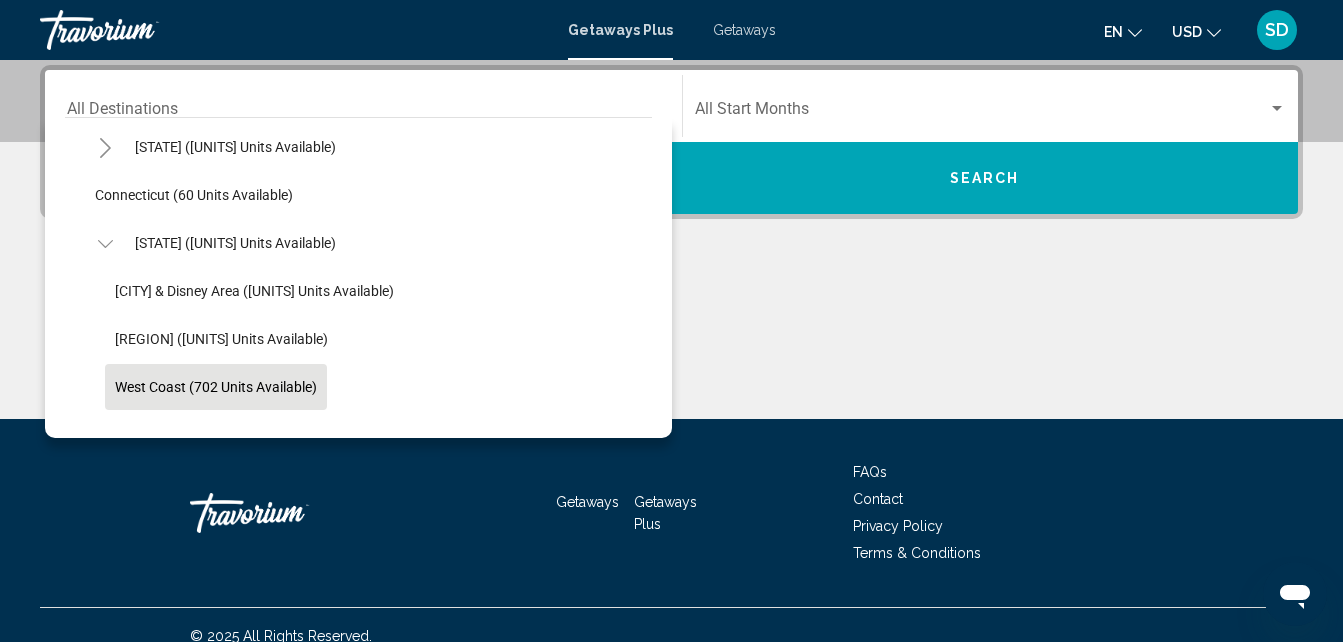 click on "West Coast (702 units available)" 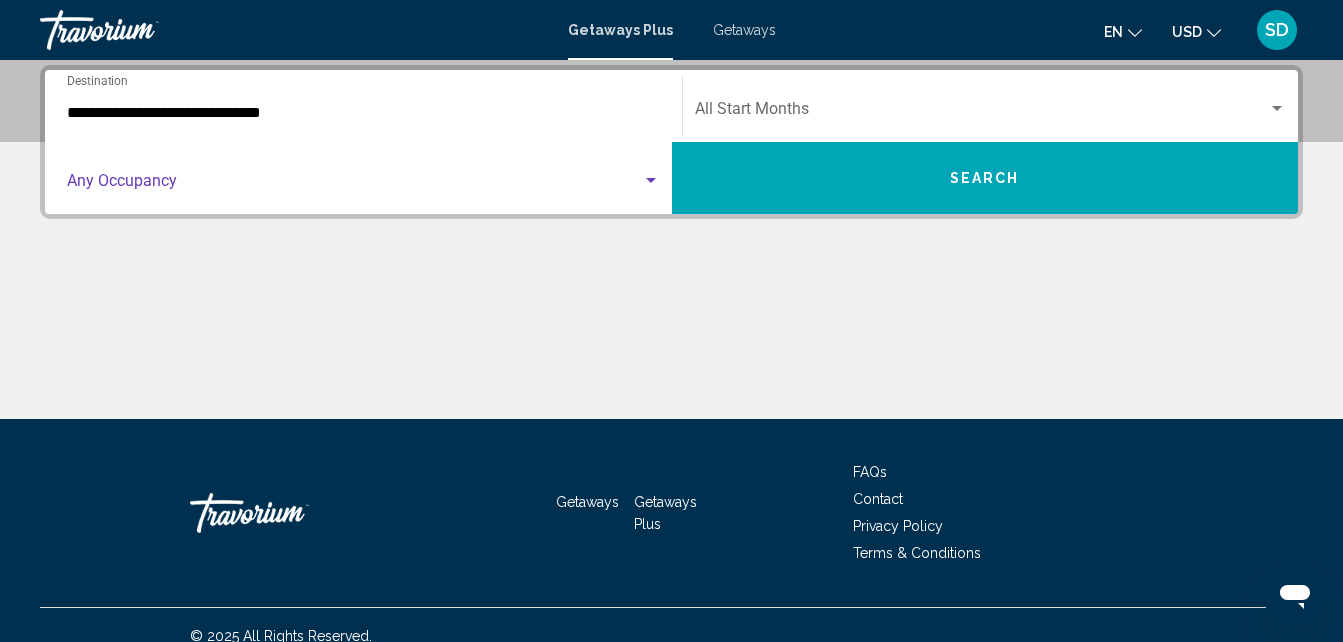click at bounding box center (651, 180) 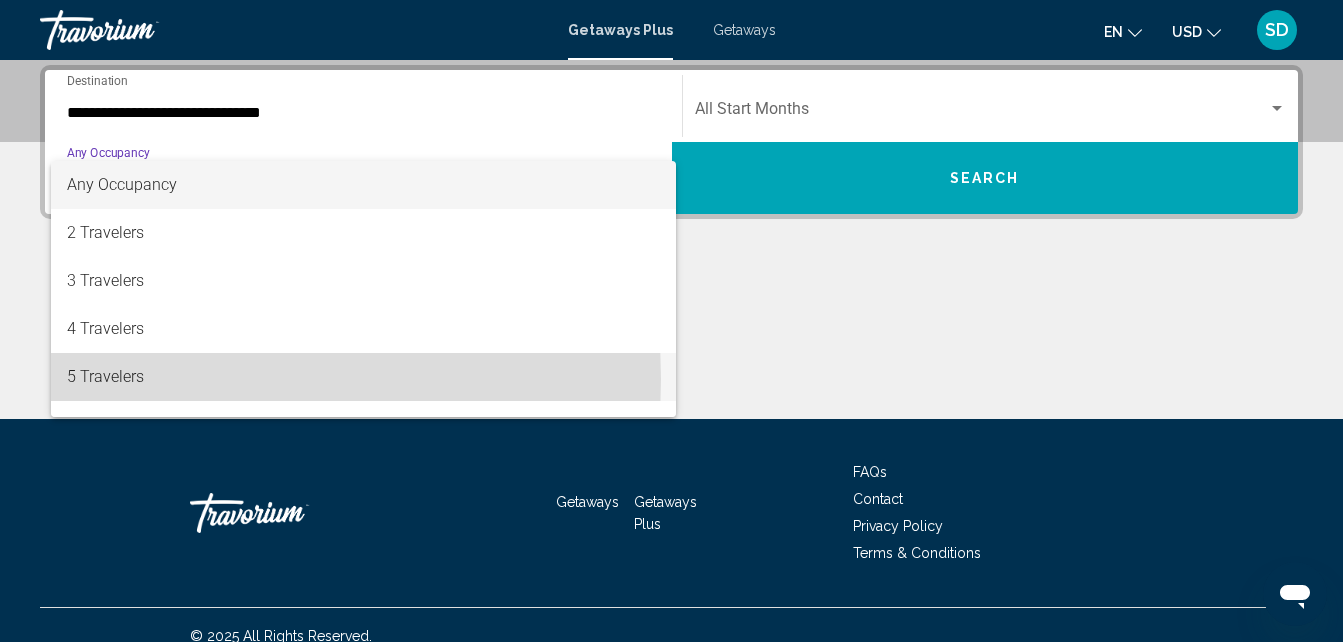 click on "5 Travelers" at bounding box center (363, 377) 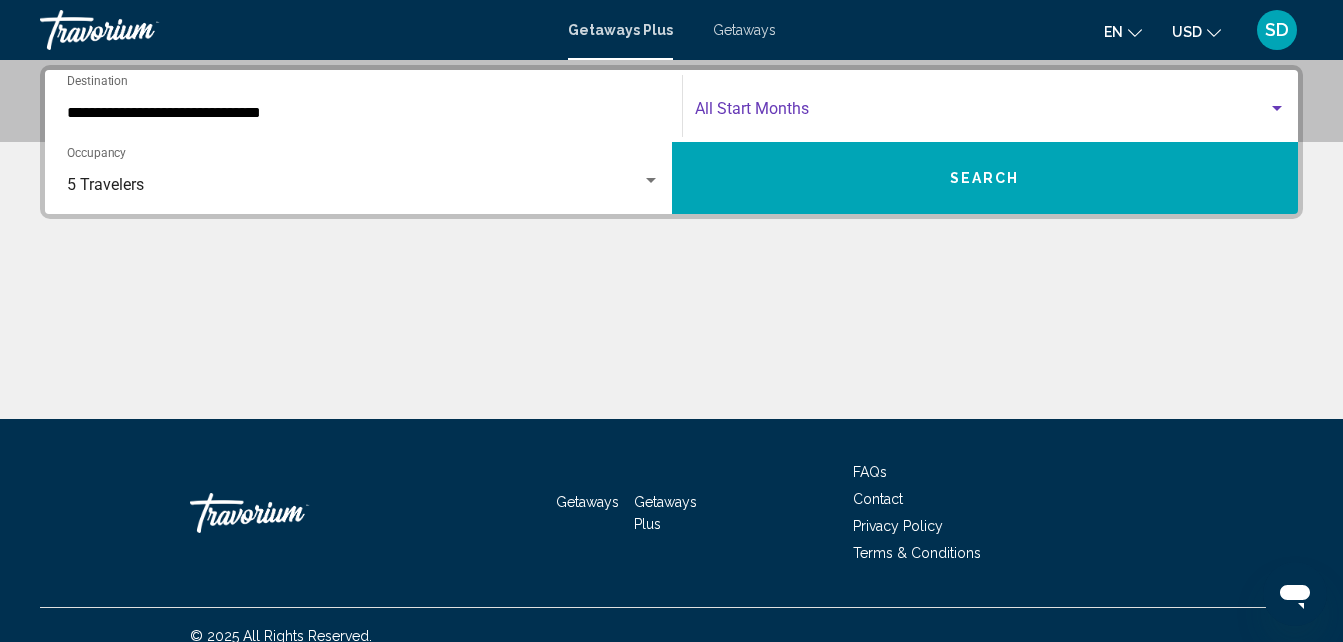click at bounding box center (1277, 108) 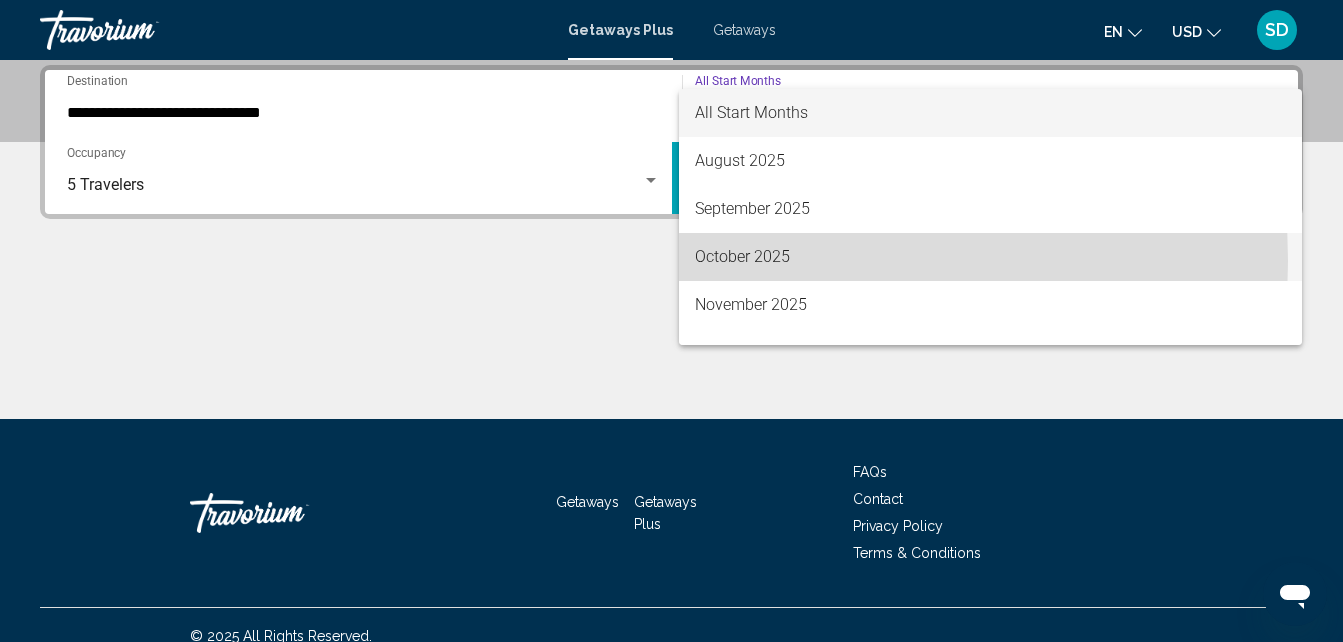 click on "October 2025" at bounding box center (991, 257) 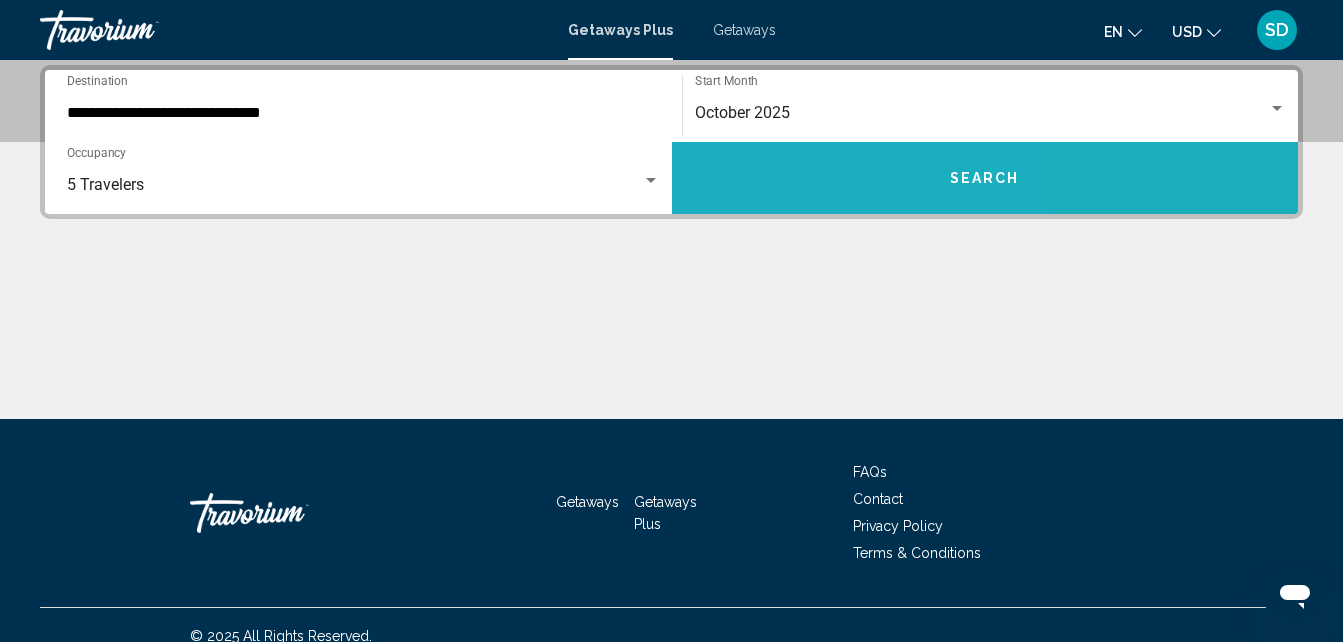 click on "Search" at bounding box center (985, 178) 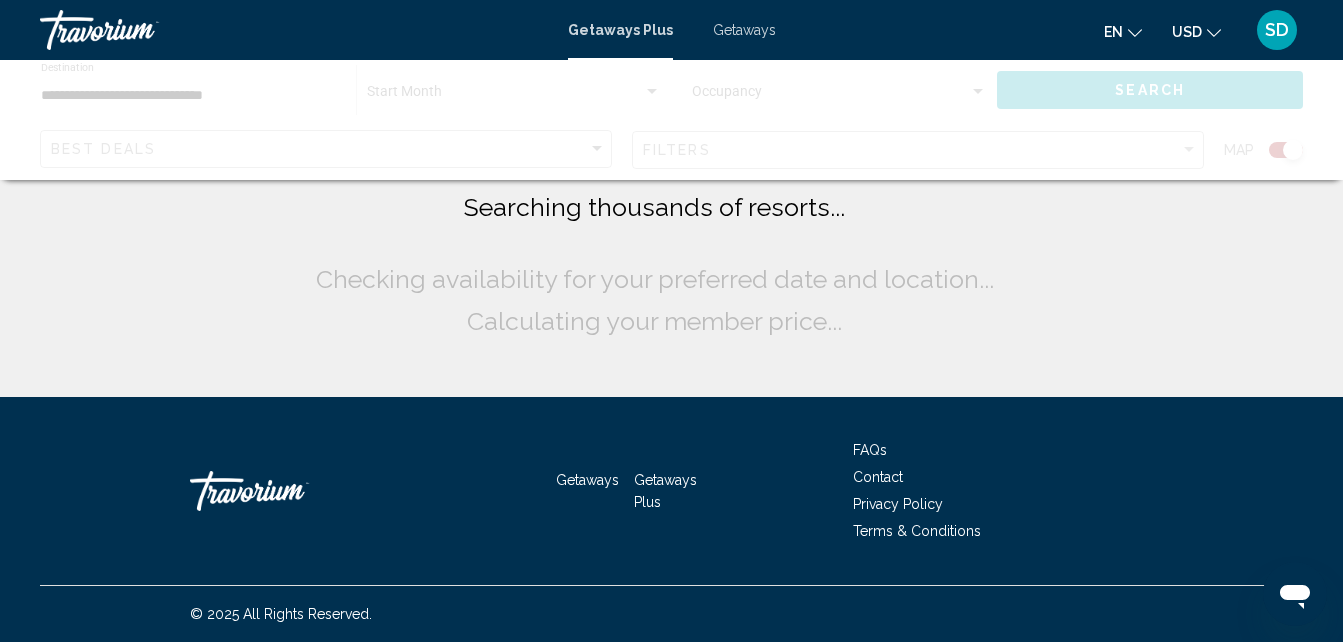 scroll, scrollTop: 0, scrollLeft: 0, axis: both 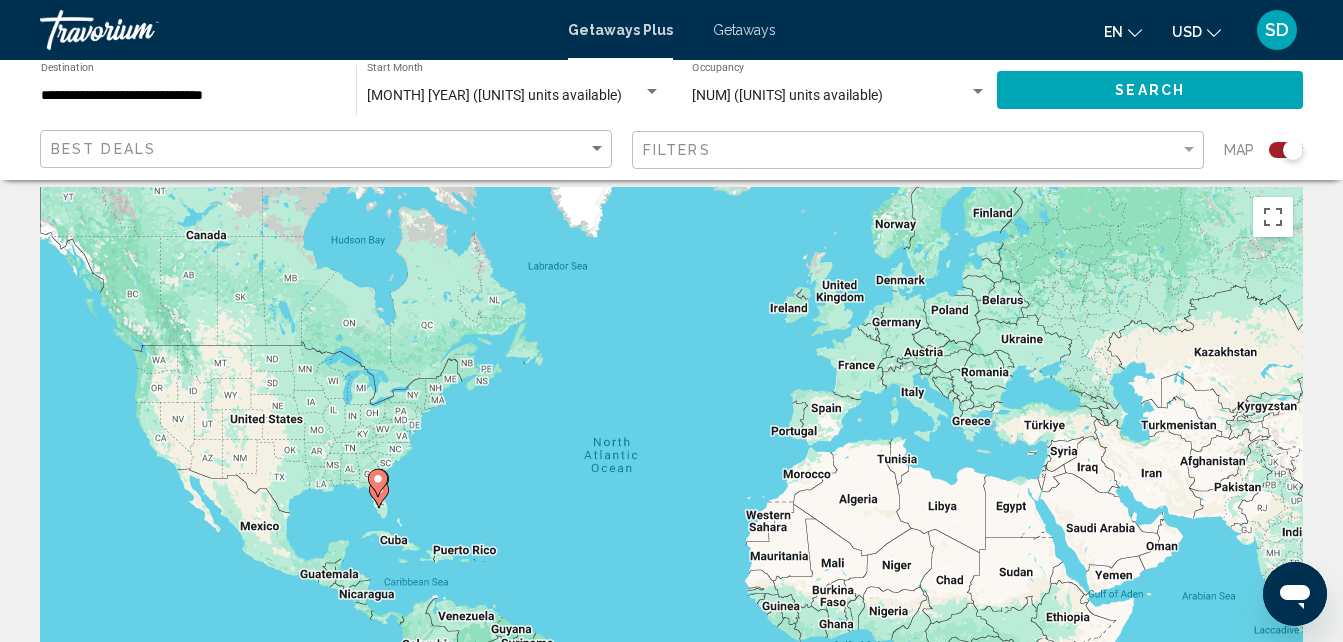 click 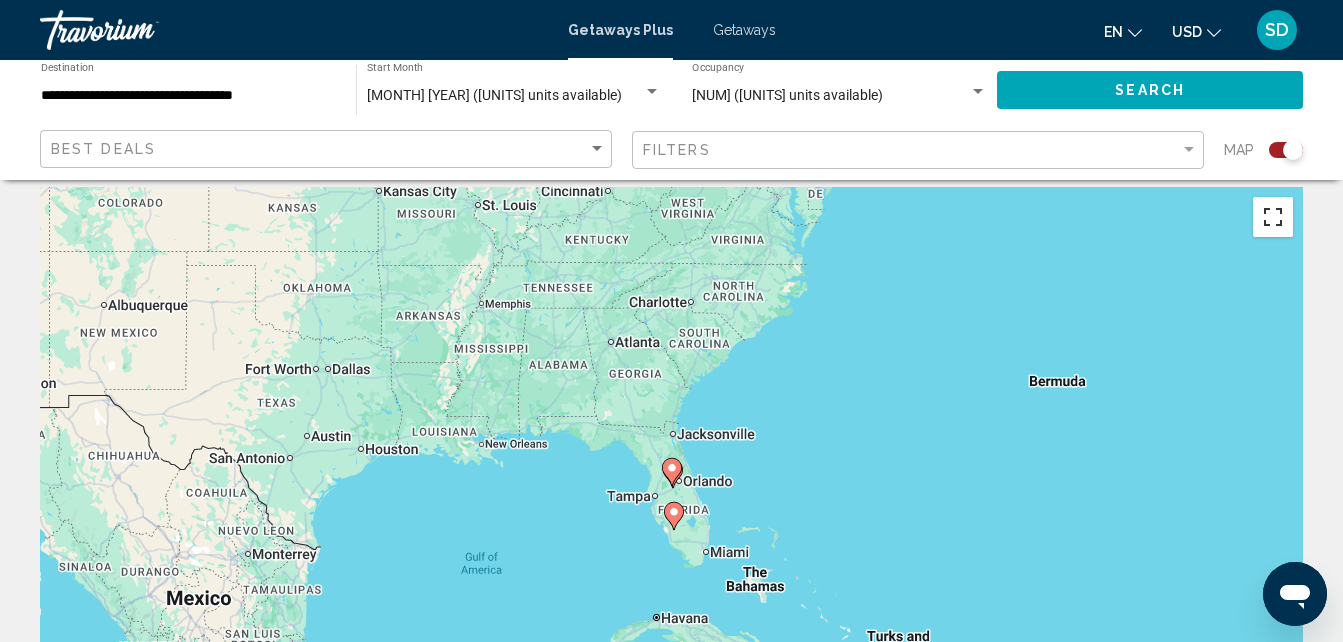 click at bounding box center (1273, 217) 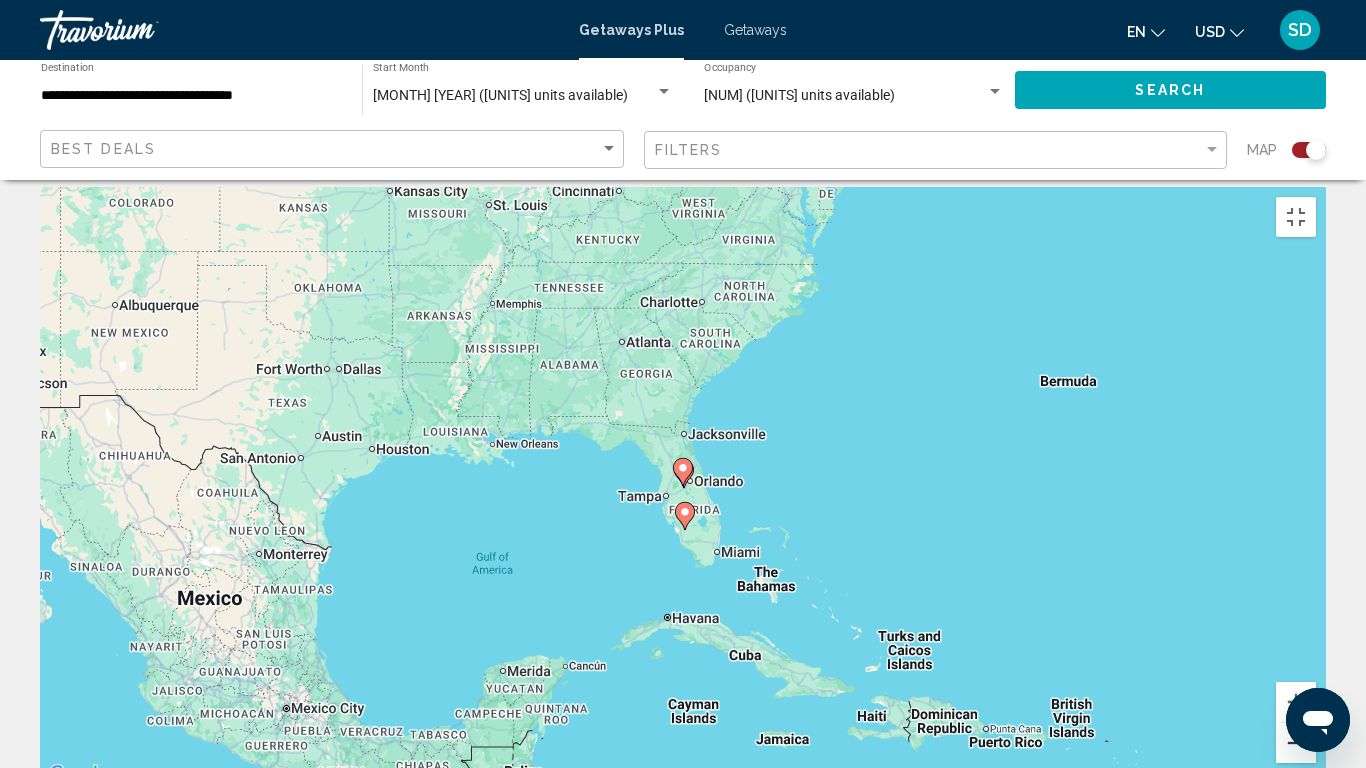 click at bounding box center [1296, 743] 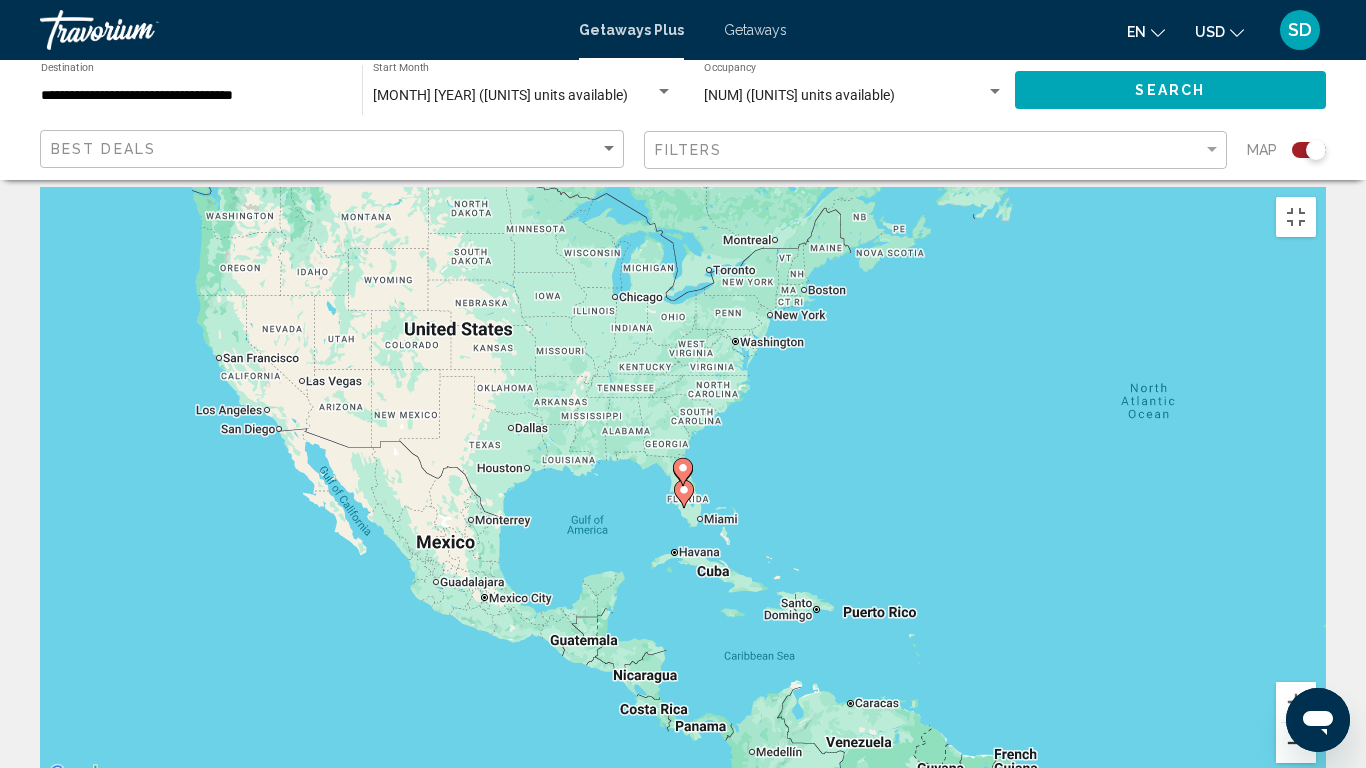 click at bounding box center [1296, 743] 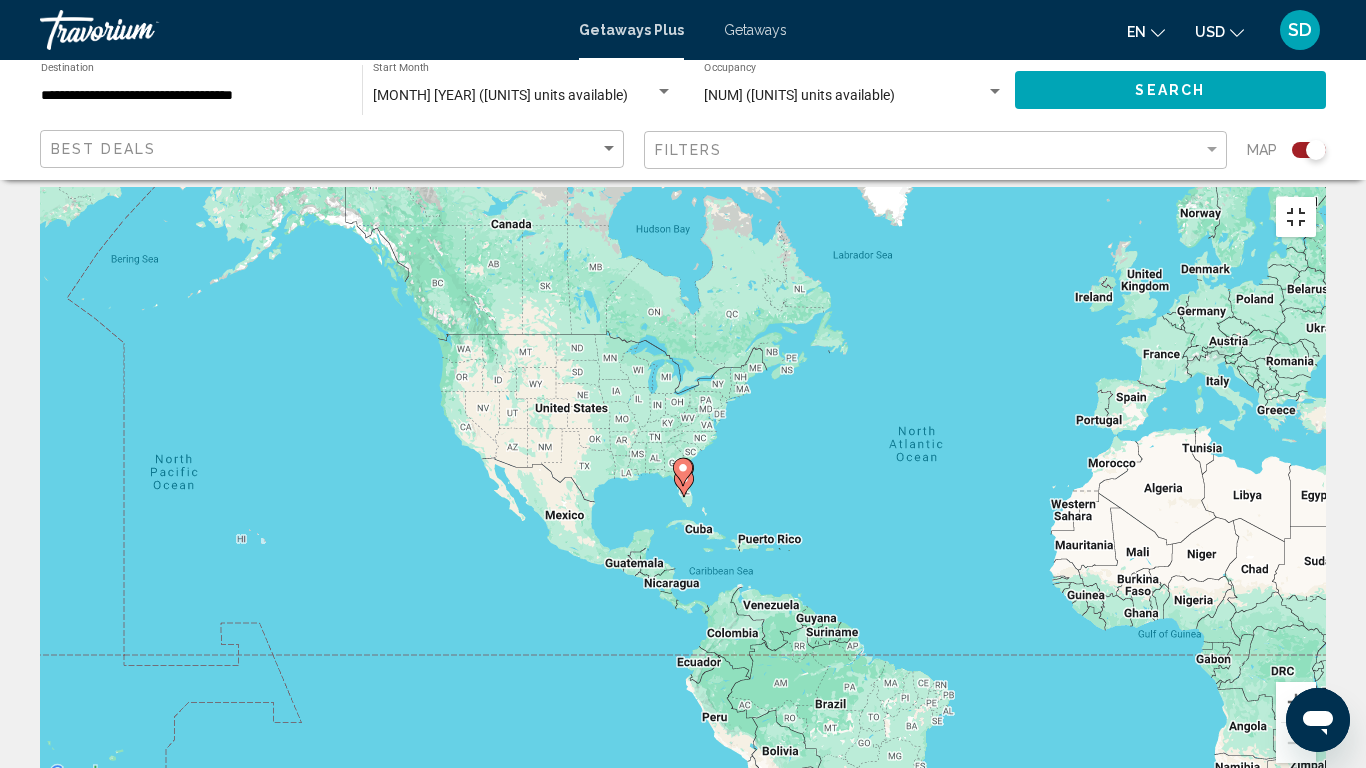 click at bounding box center [1296, 217] 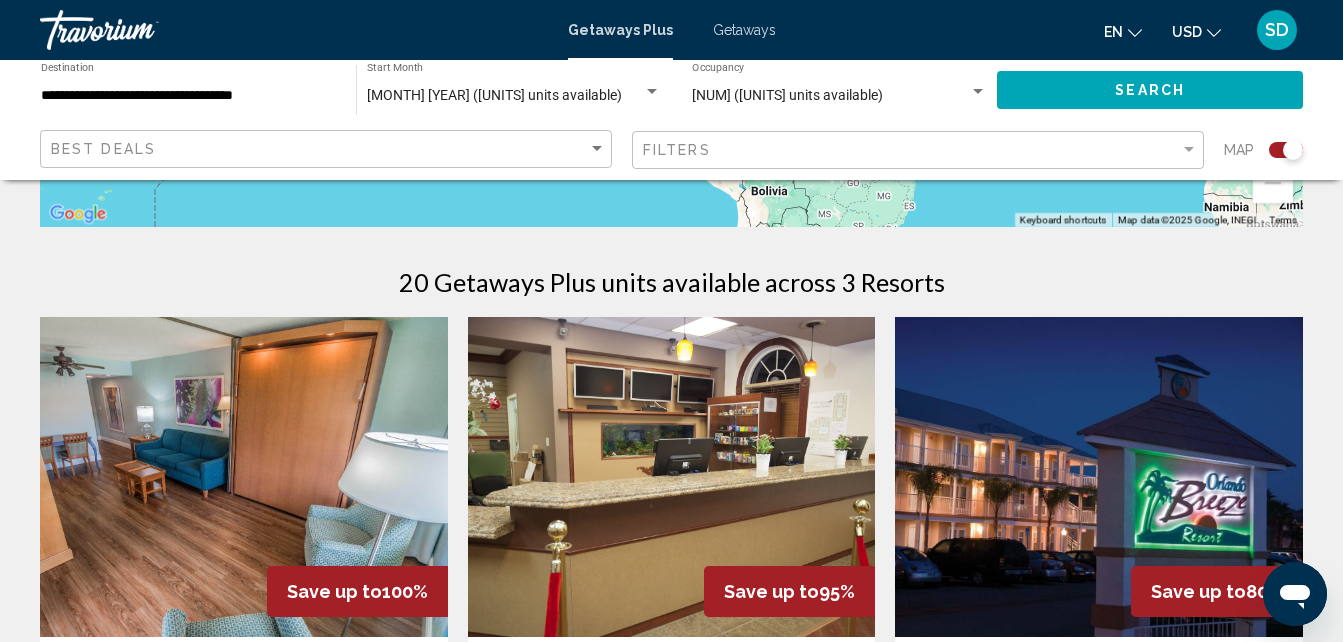 scroll, scrollTop: 626, scrollLeft: 0, axis: vertical 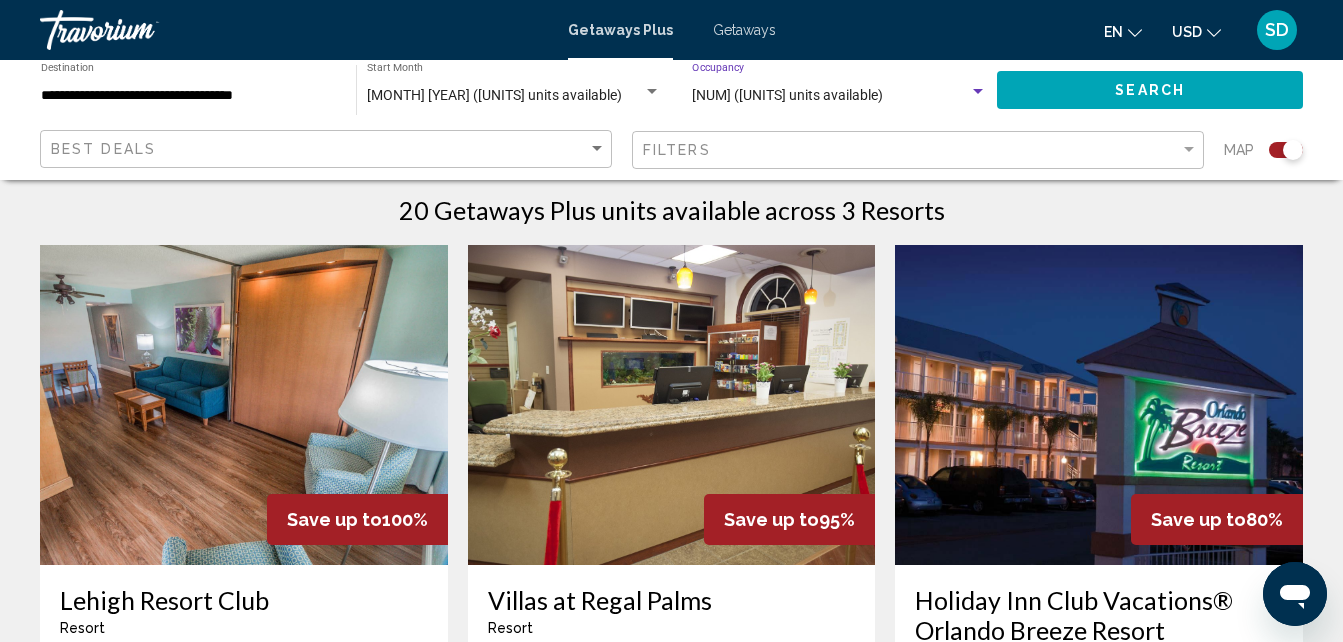 click at bounding box center (978, 91) 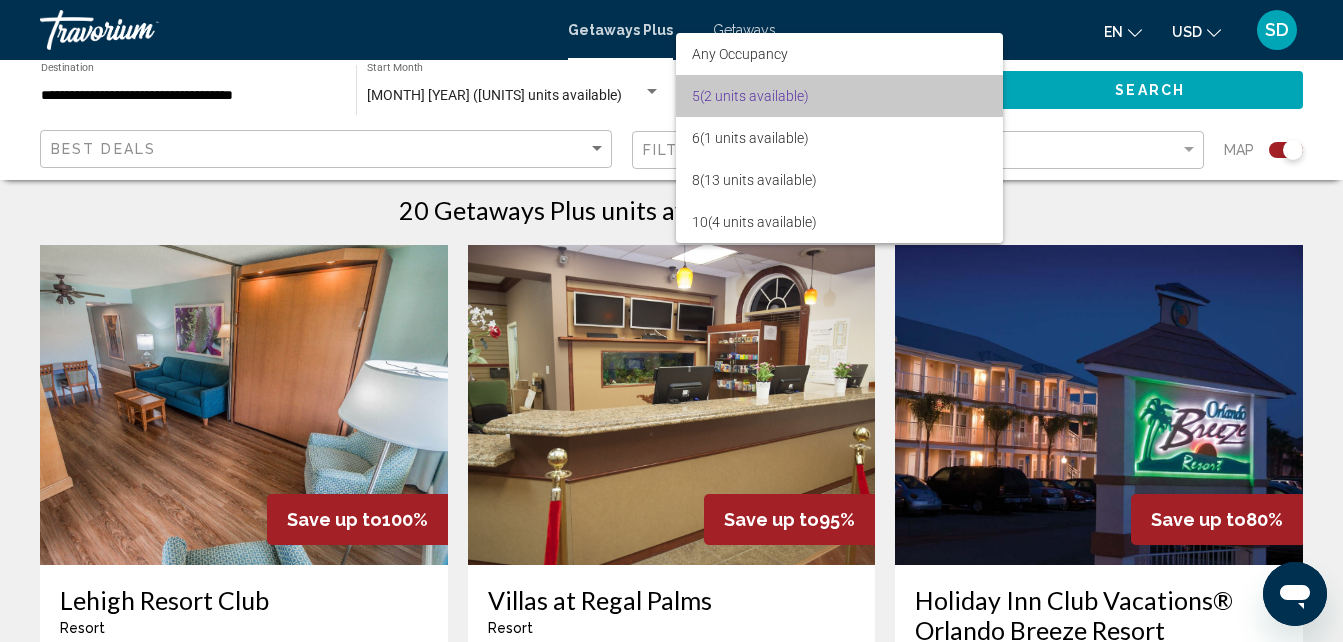 click on "[NUM] ([UNITS] units available)" at bounding box center (839, 96) 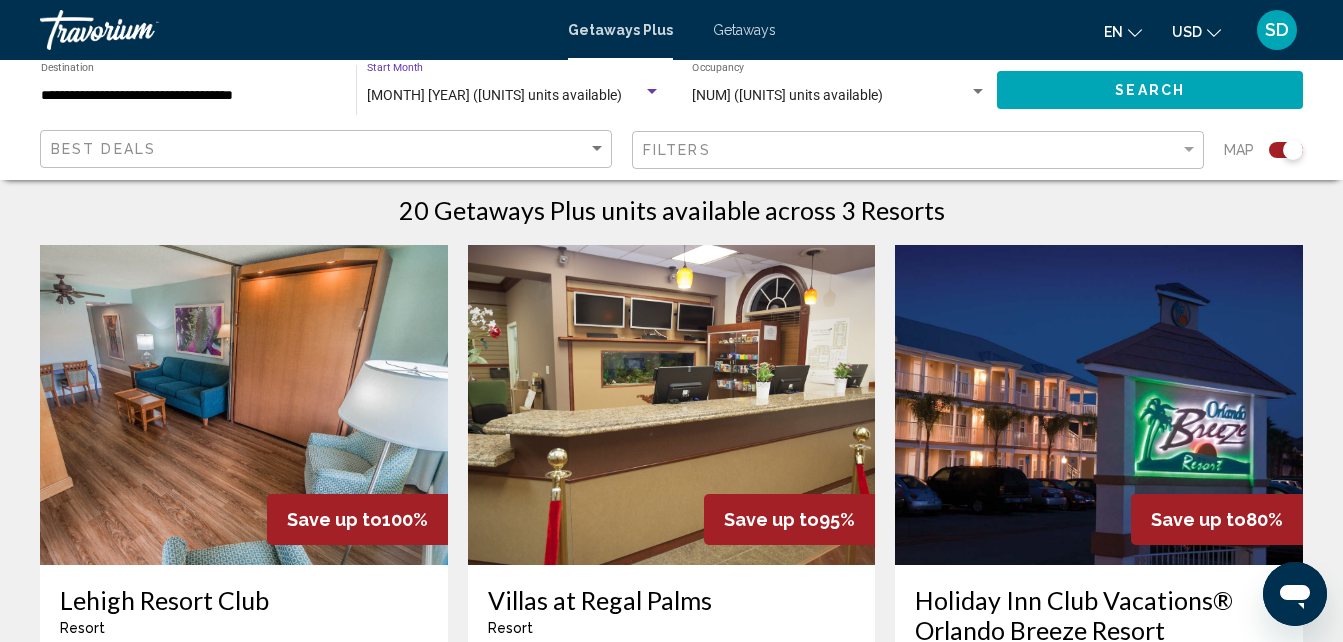 click at bounding box center (652, 91) 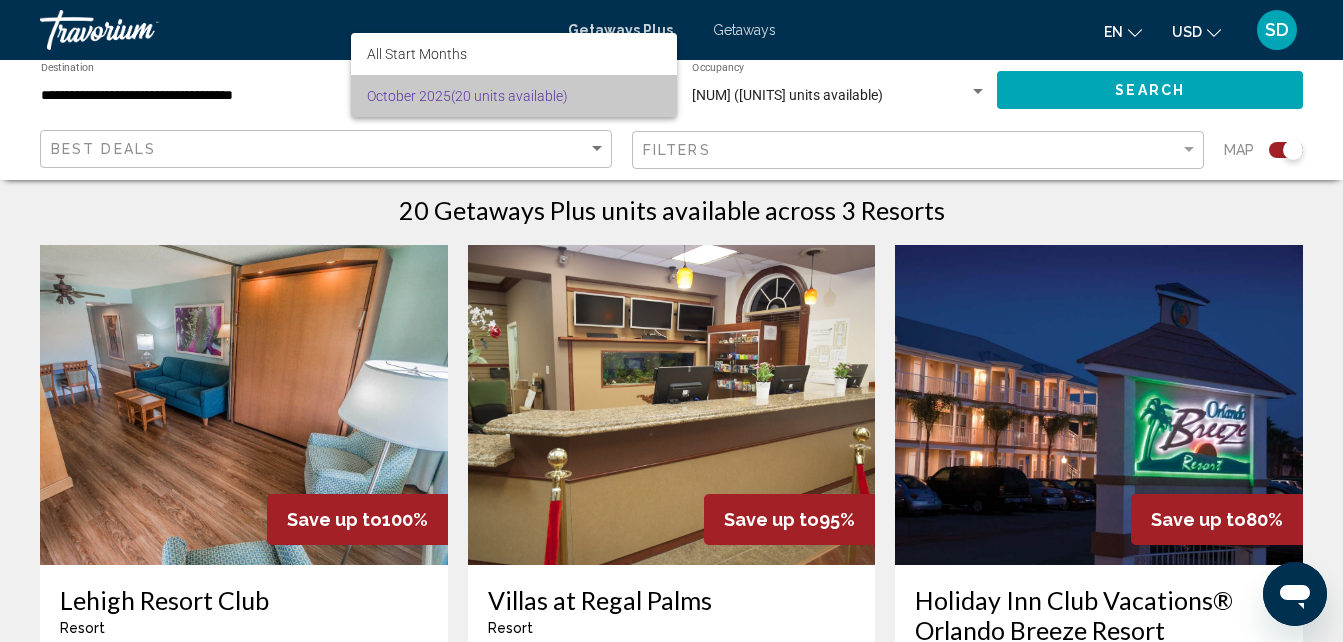 click on "[MONTH] [YEAR]  ([UNITS] units available)" at bounding box center (514, 96) 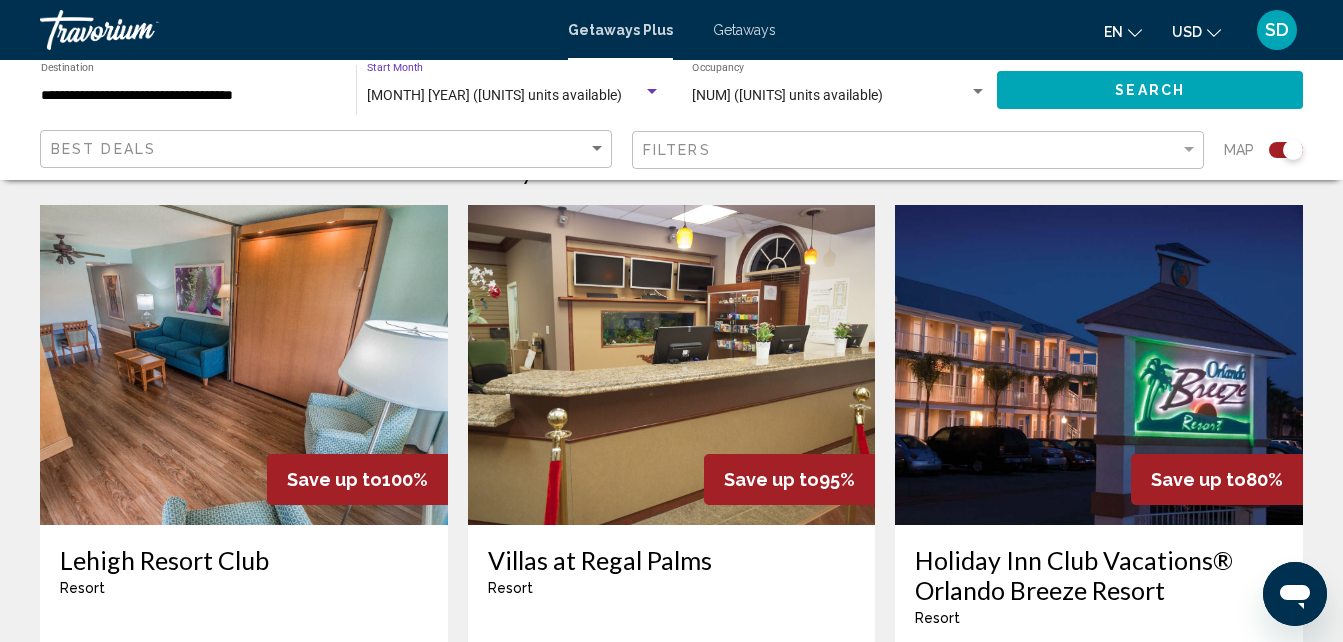 scroll, scrollTop: 725, scrollLeft: 0, axis: vertical 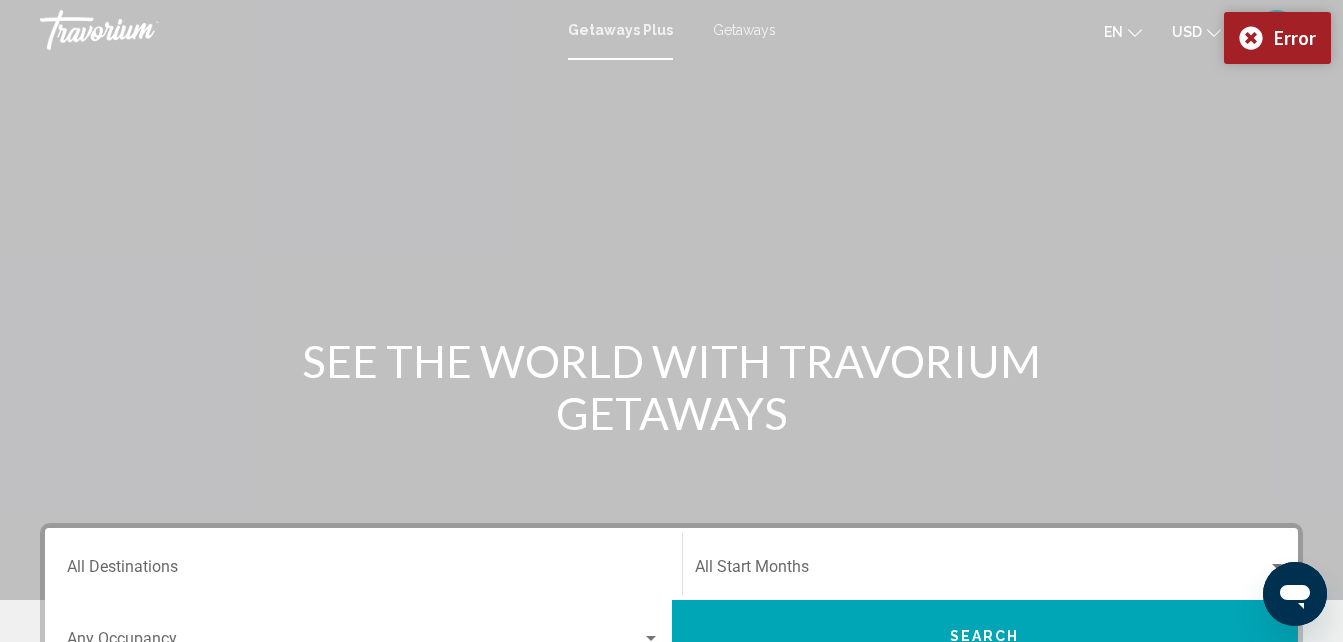 click on "Getaways" at bounding box center [744, 30] 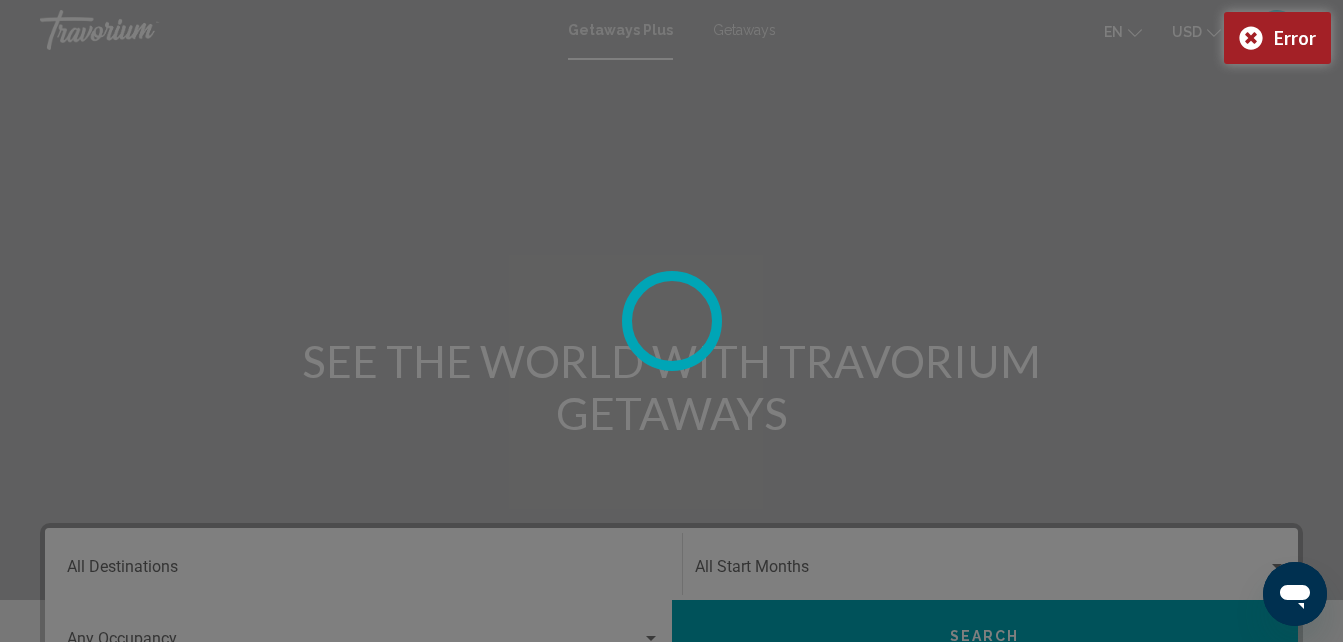 click at bounding box center [671, 321] 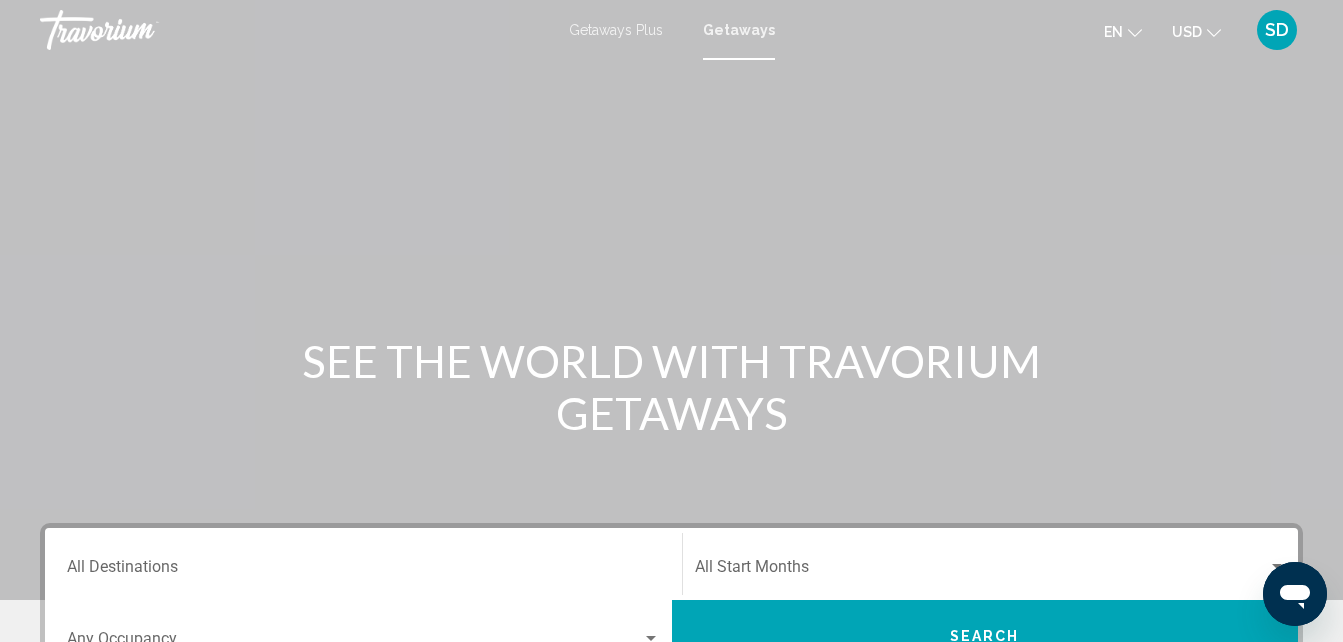 drag, startPoint x: 731, startPoint y: 26, endPoint x: 709, endPoint y: 107, distance: 83.9345 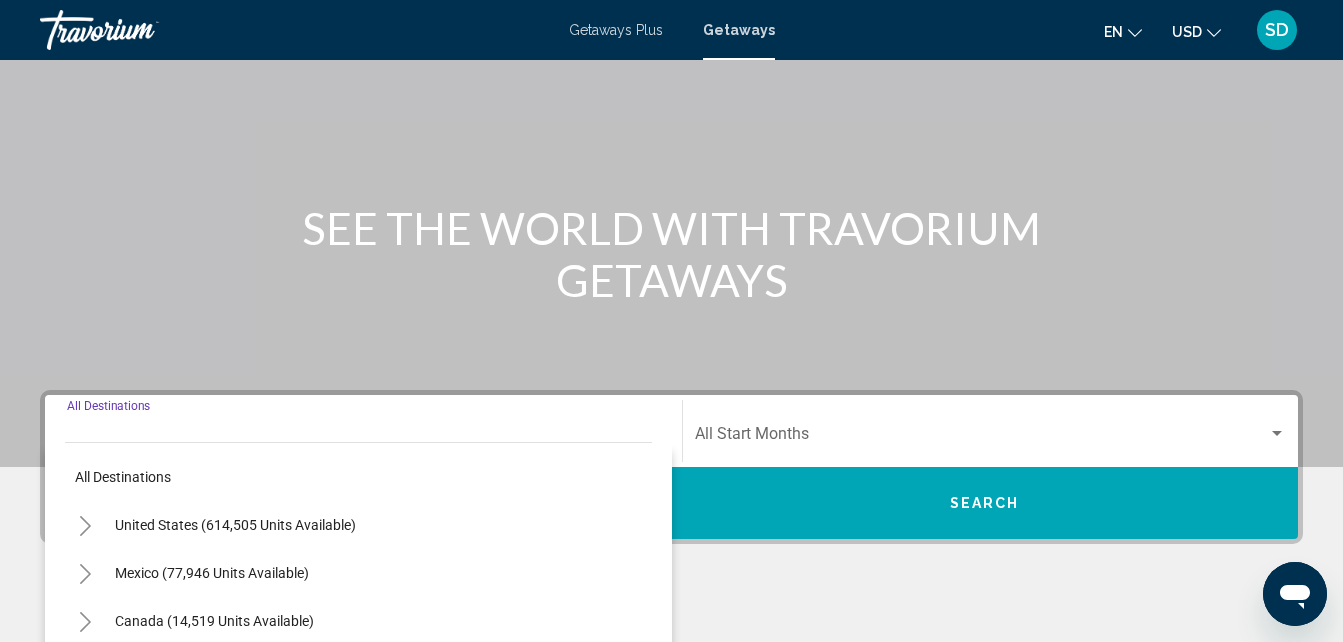 scroll, scrollTop: 458, scrollLeft: 0, axis: vertical 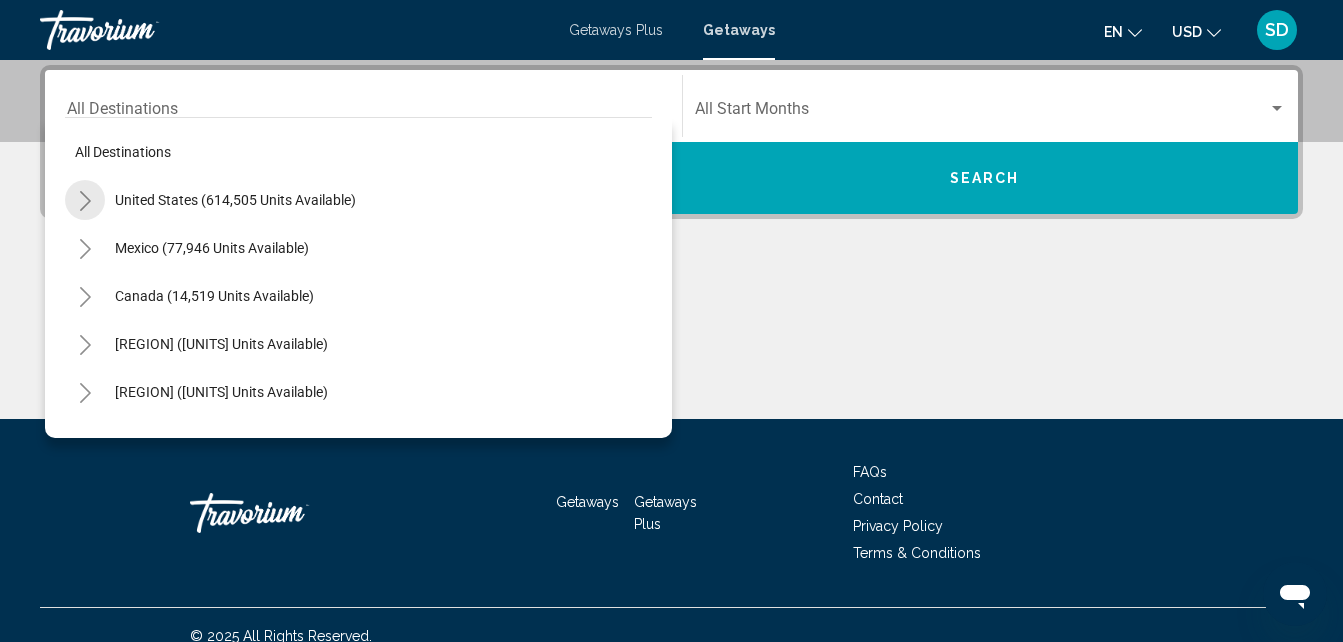 click 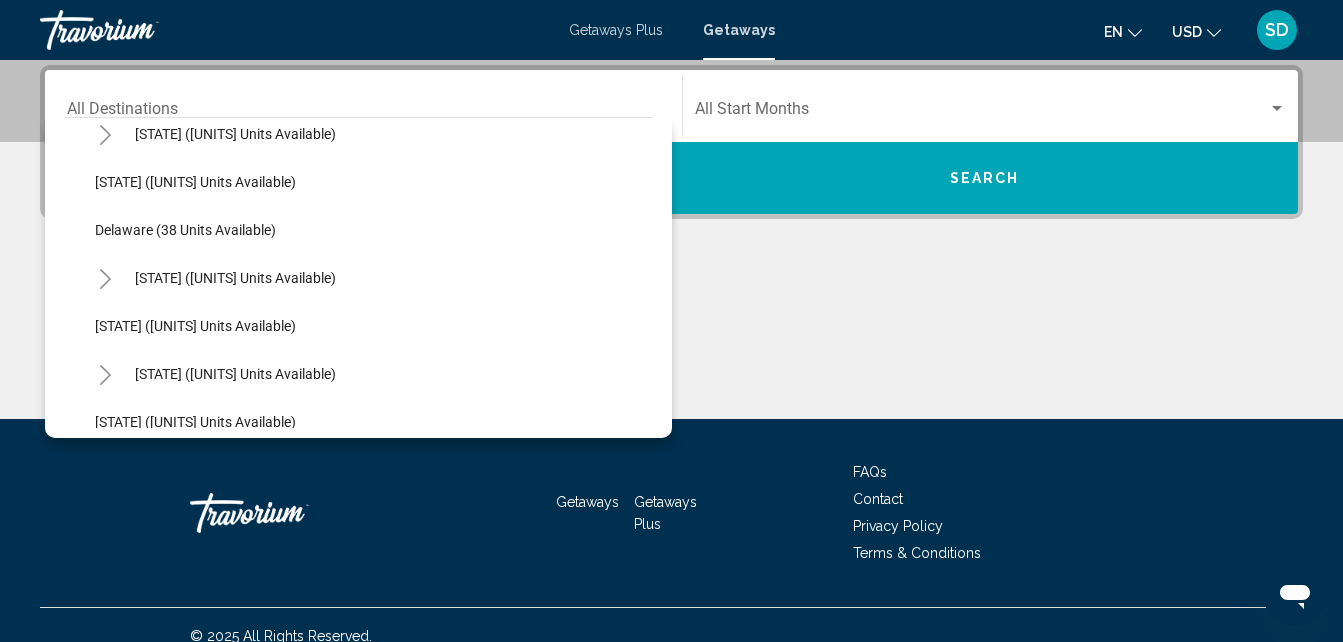 scroll, scrollTop: 360, scrollLeft: 0, axis: vertical 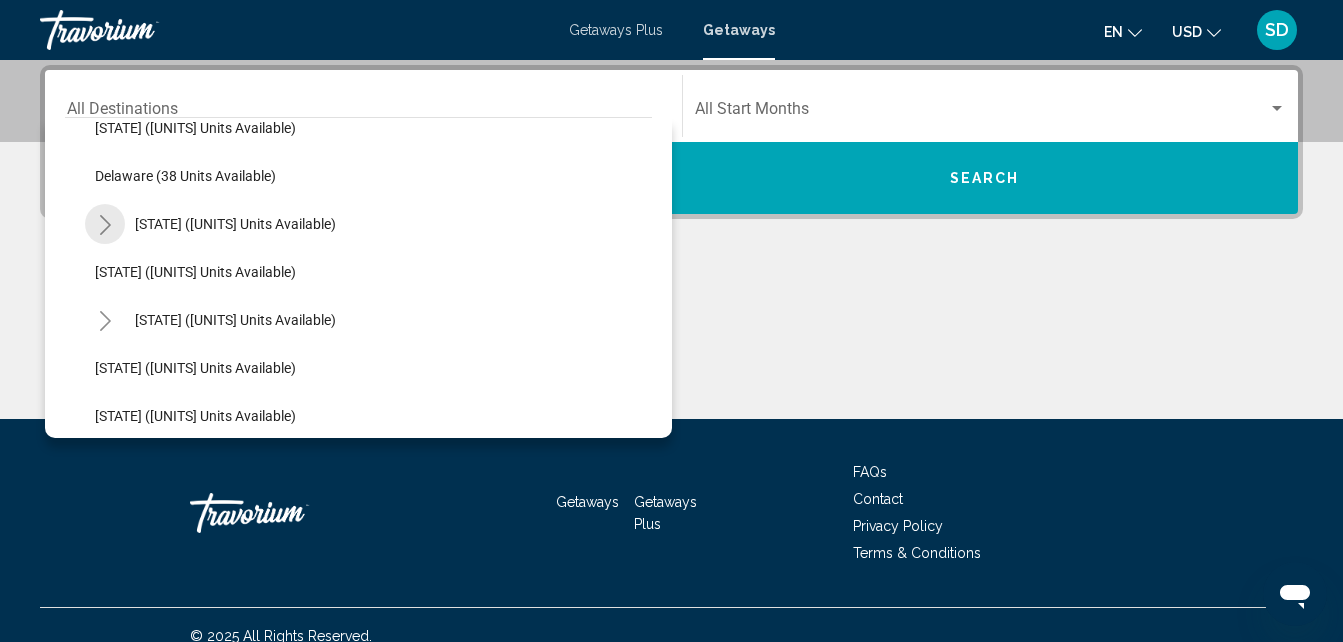 click 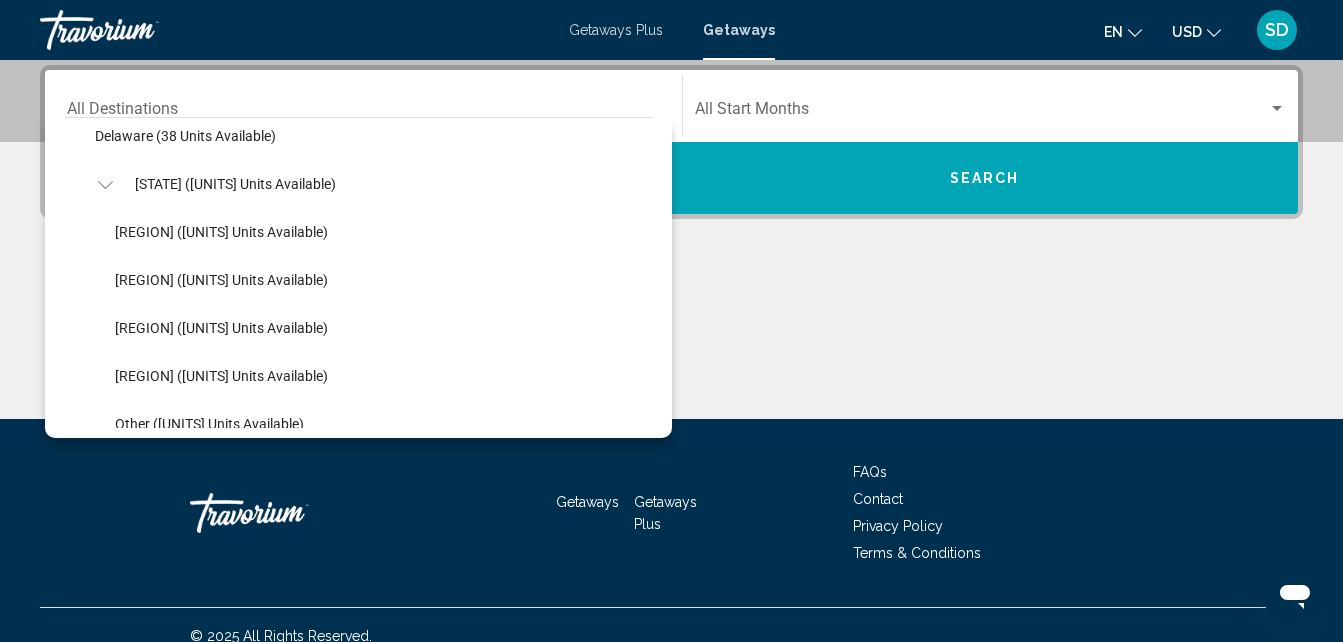 scroll, scrollTop: 440, scrollLeft: 0, axis: vertical 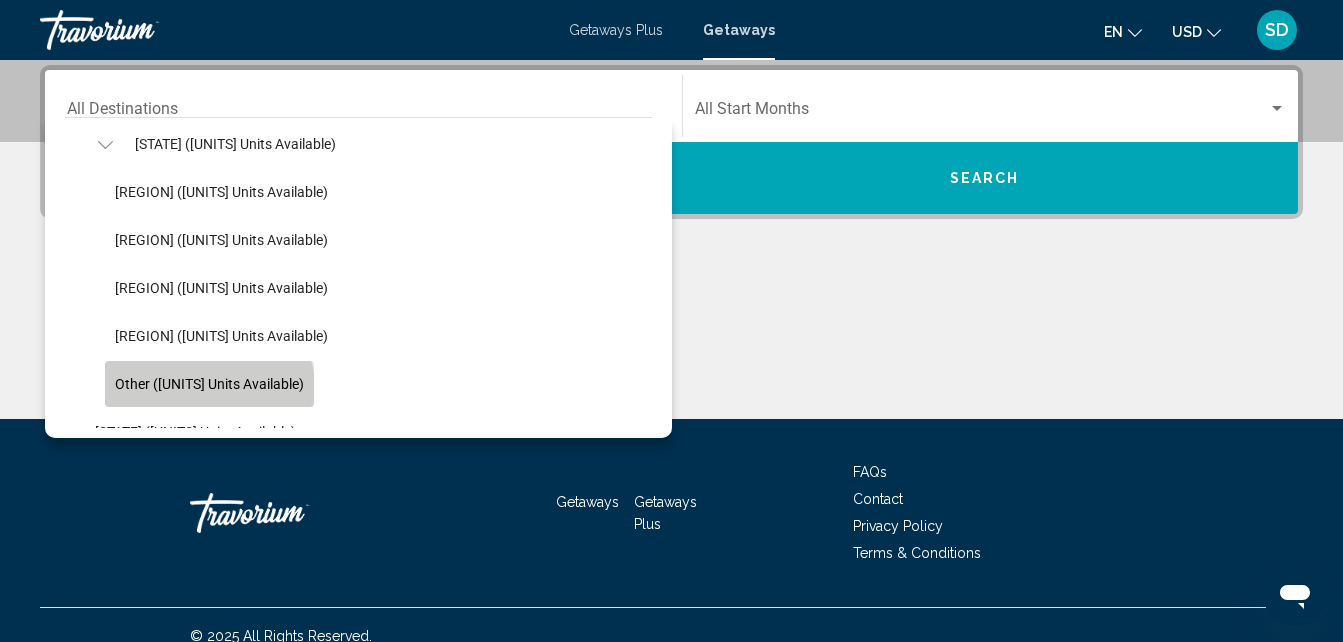 click on "Other ([UNITS] units available)" 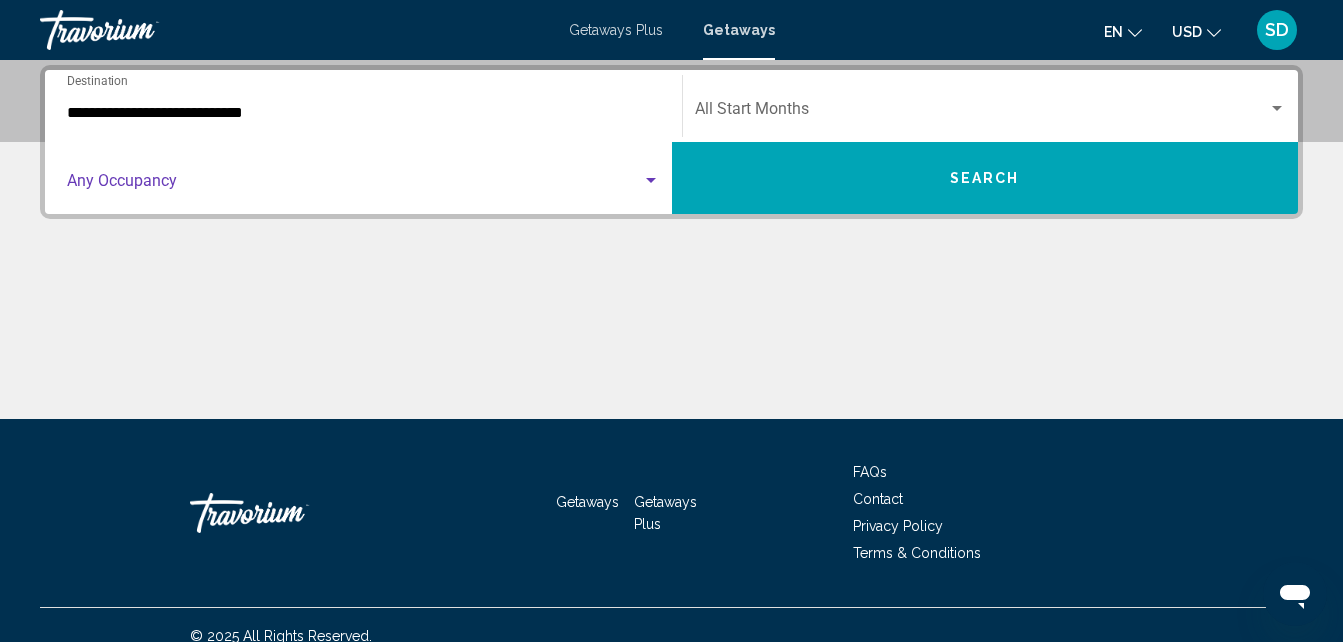 click at bounding box center [651, 180] 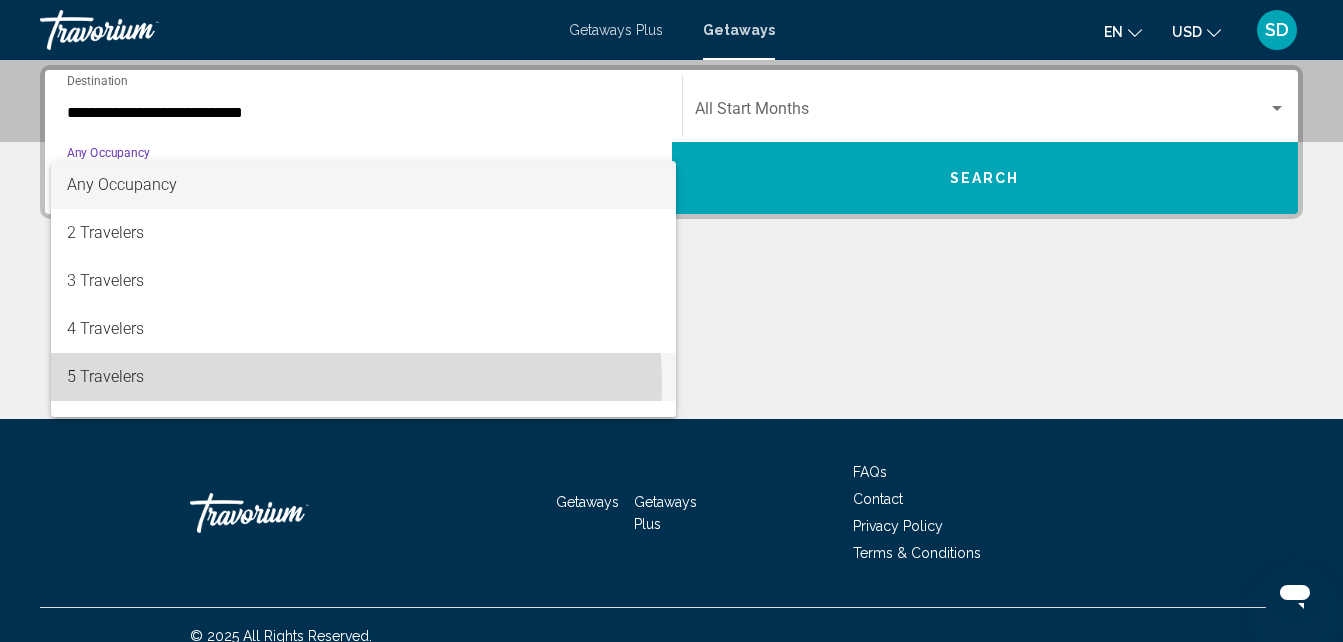 click on "5 Travelers" at bounding box center [363, 377] 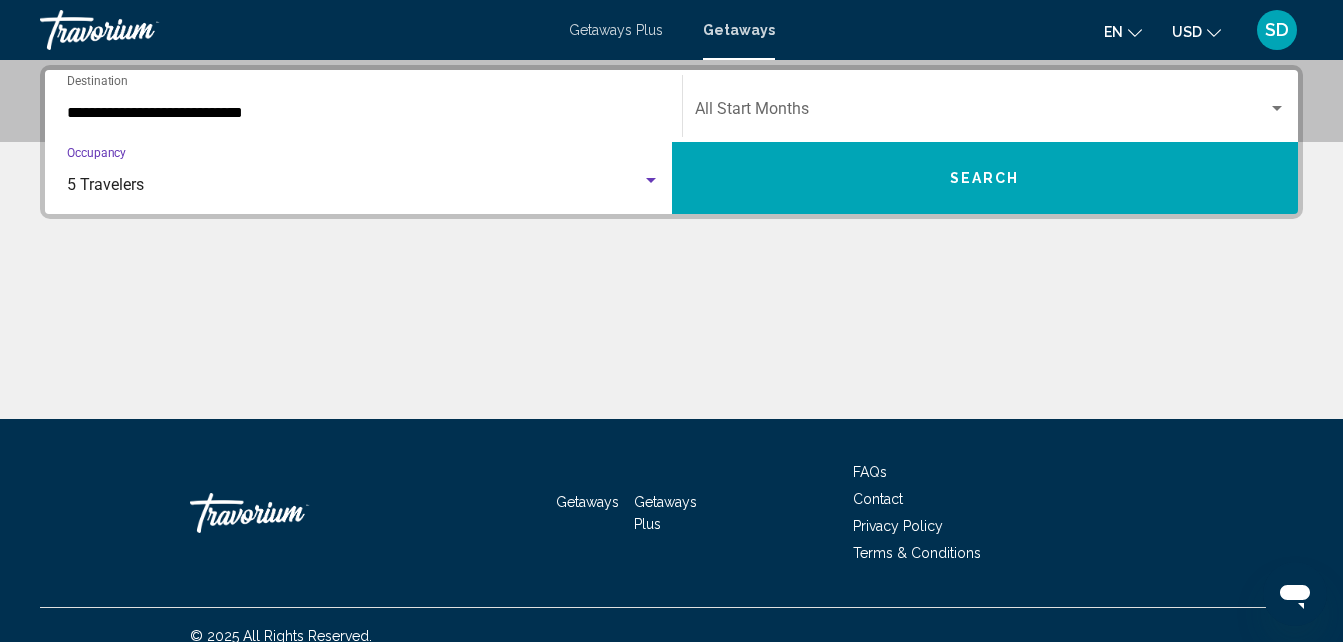 click at bounding box center [1277, 109] 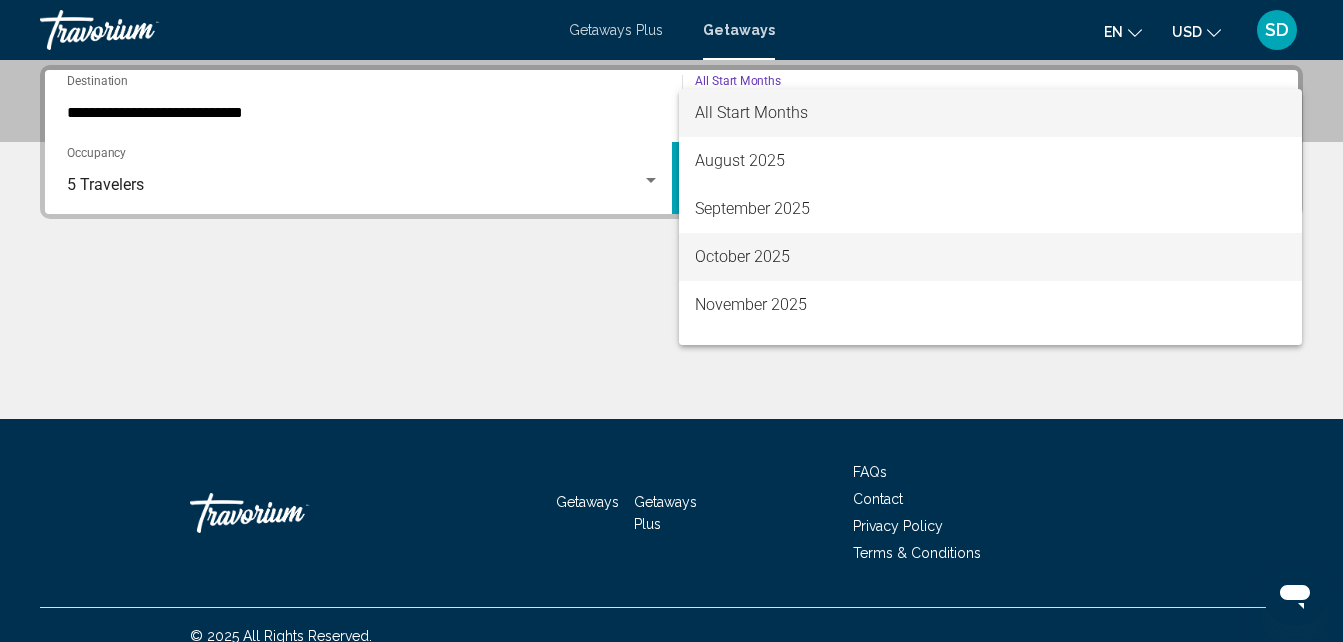 click on "October 2025" at bounding box center [991, 257] 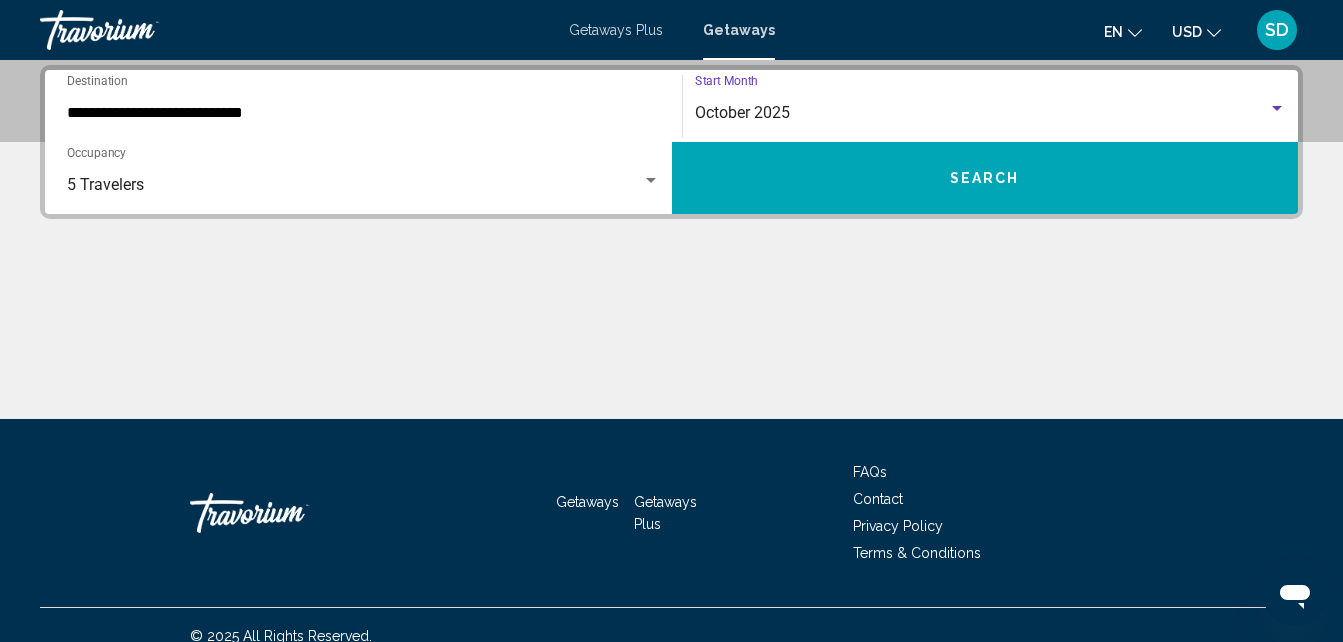 click on "Search" at bounding box center [985, 178] 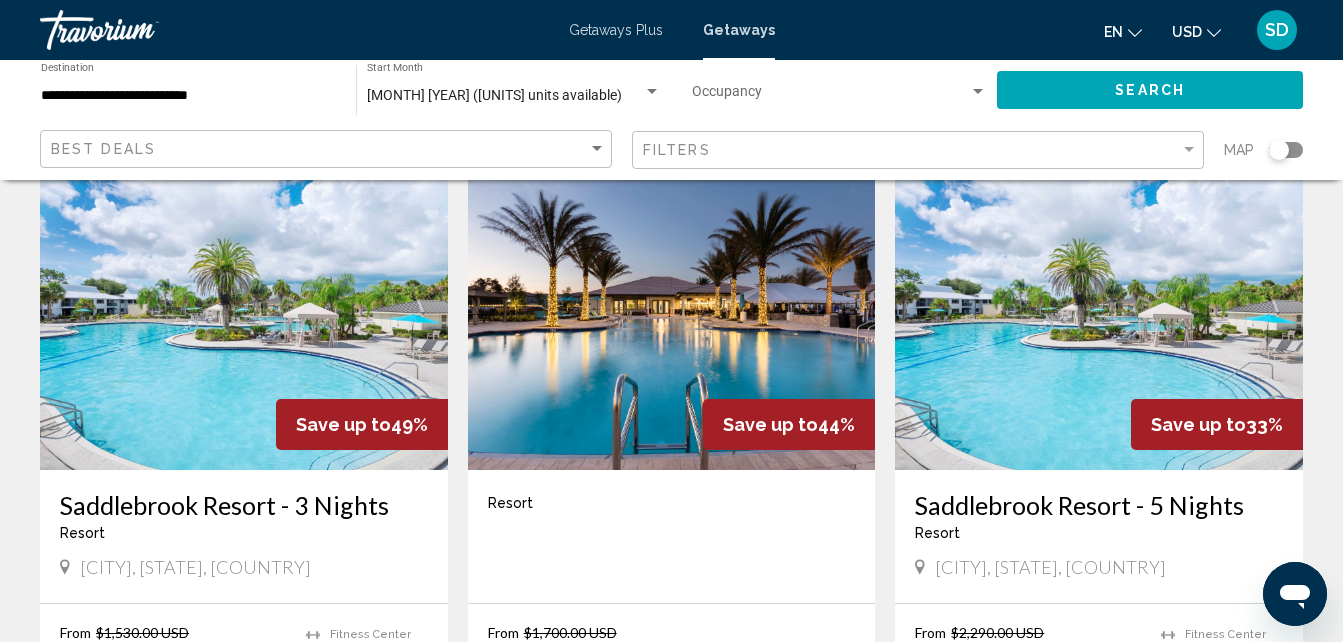 scroll, scrollTop: 0, scrollLeft: 0, axis: both 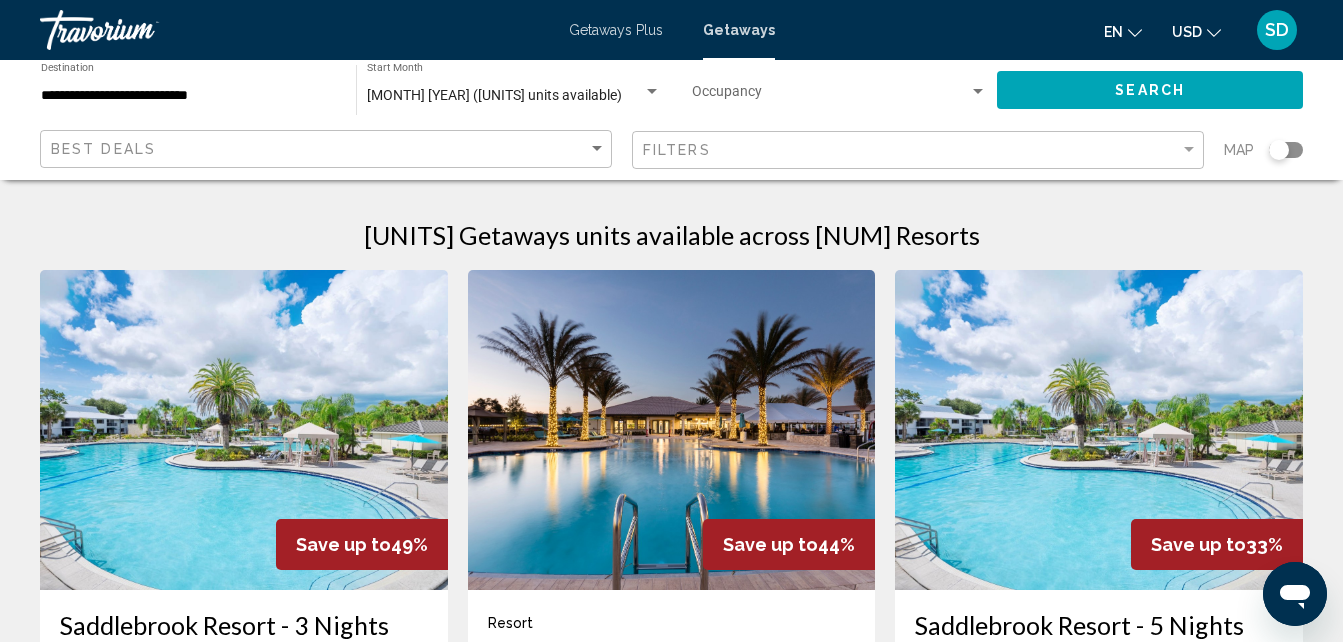 click at bounding box center [672, 430] 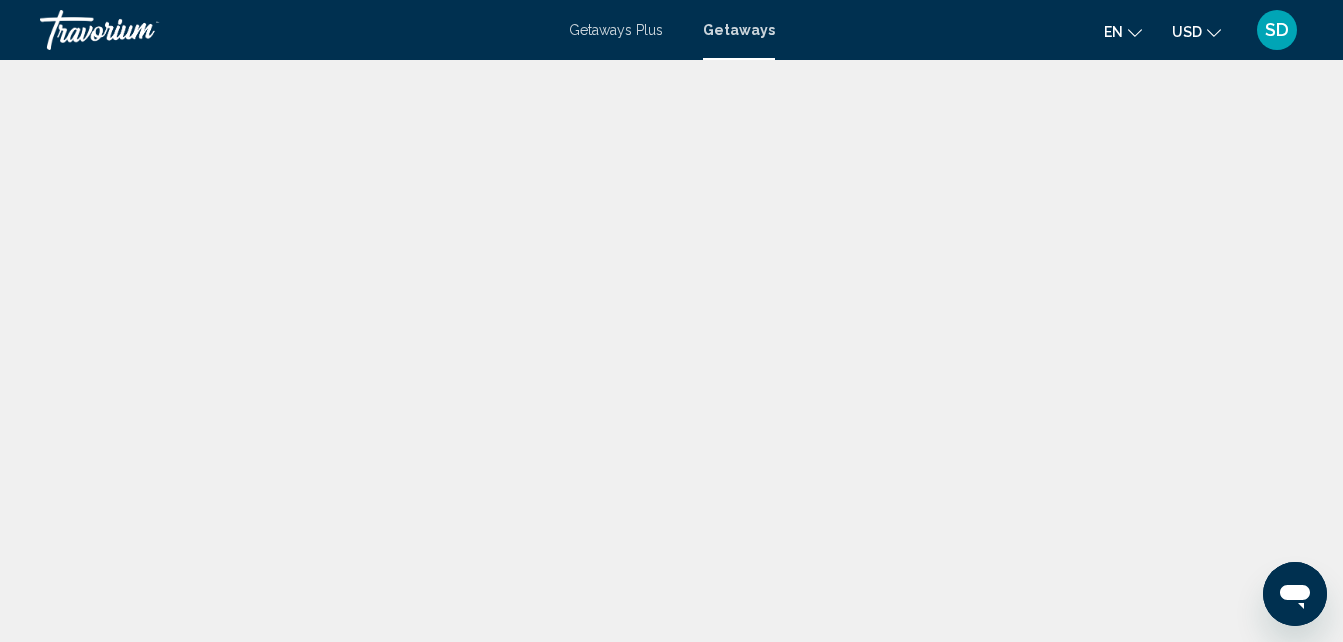 scroll, scrollTop: 214, scrollLeft: 0, axis: vertical 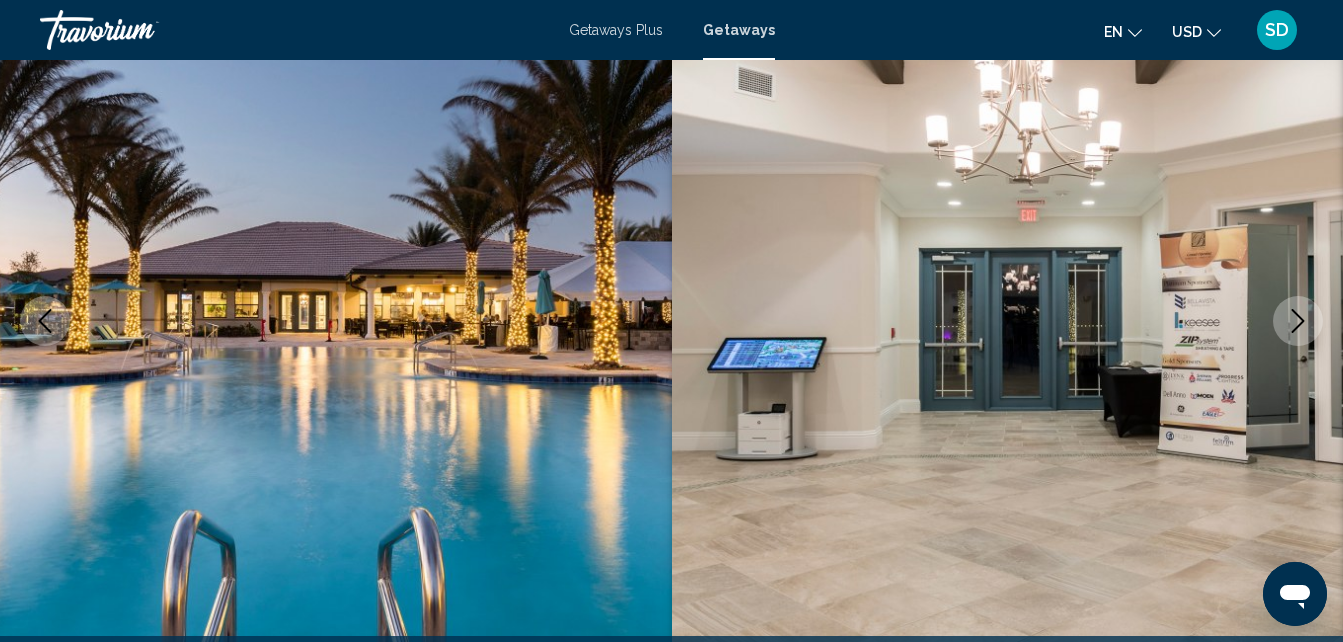 click 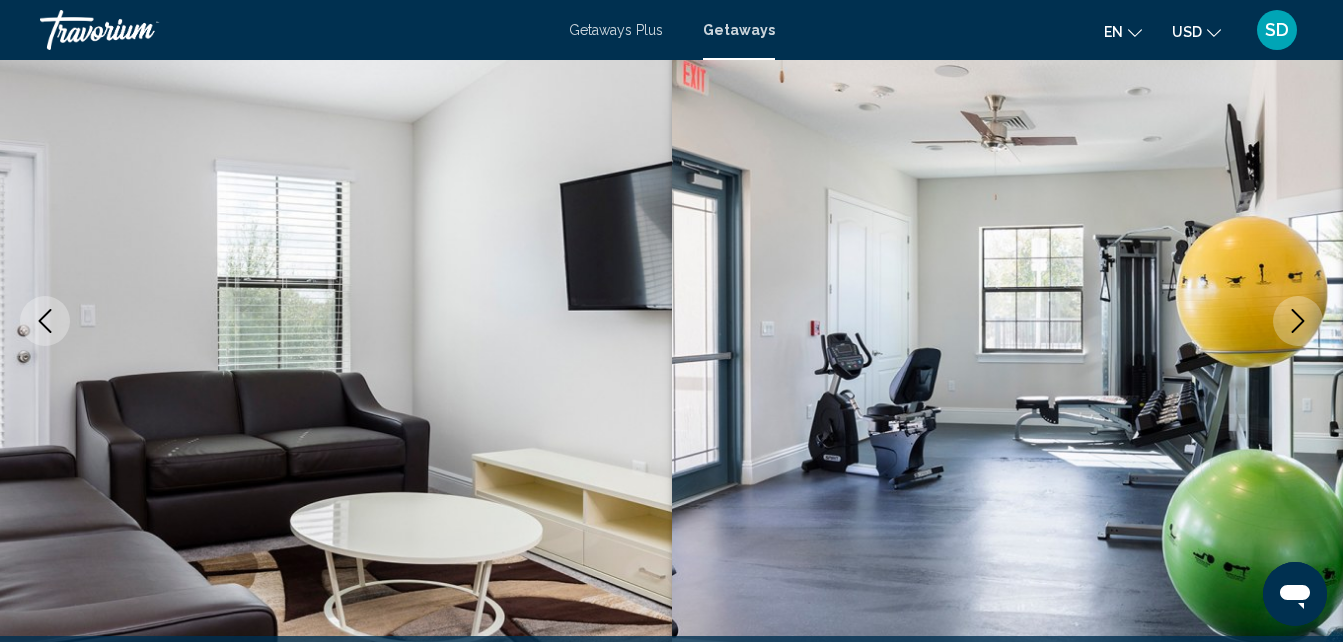 click 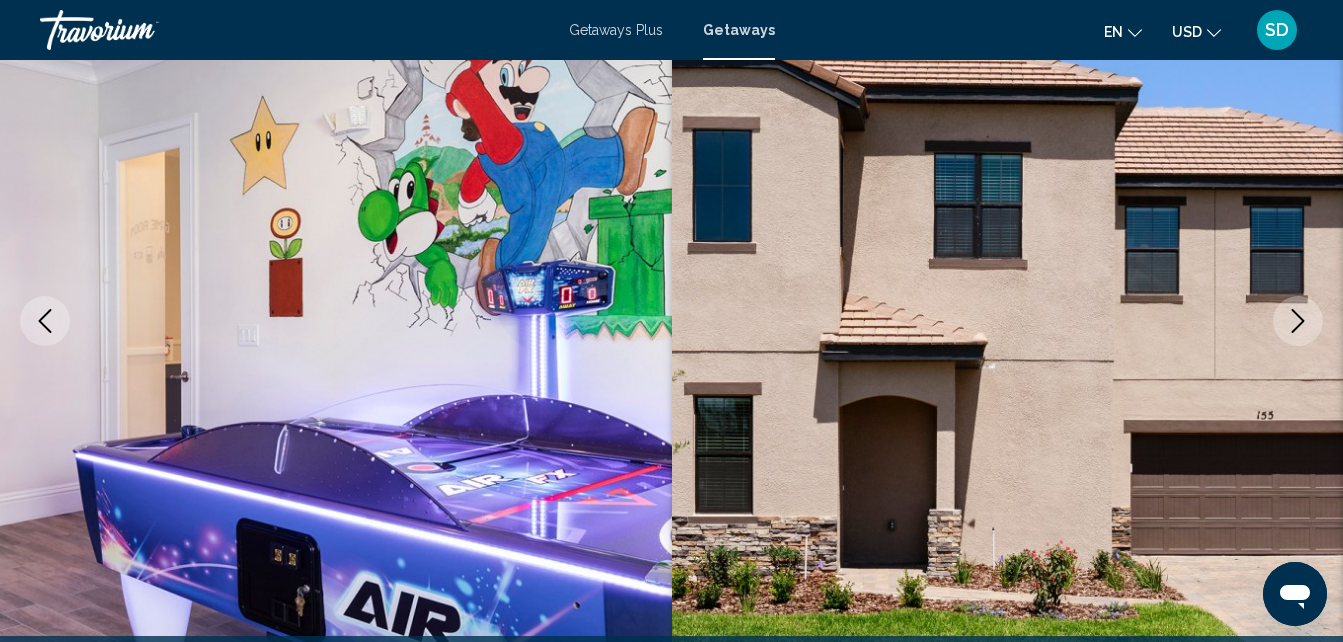 click 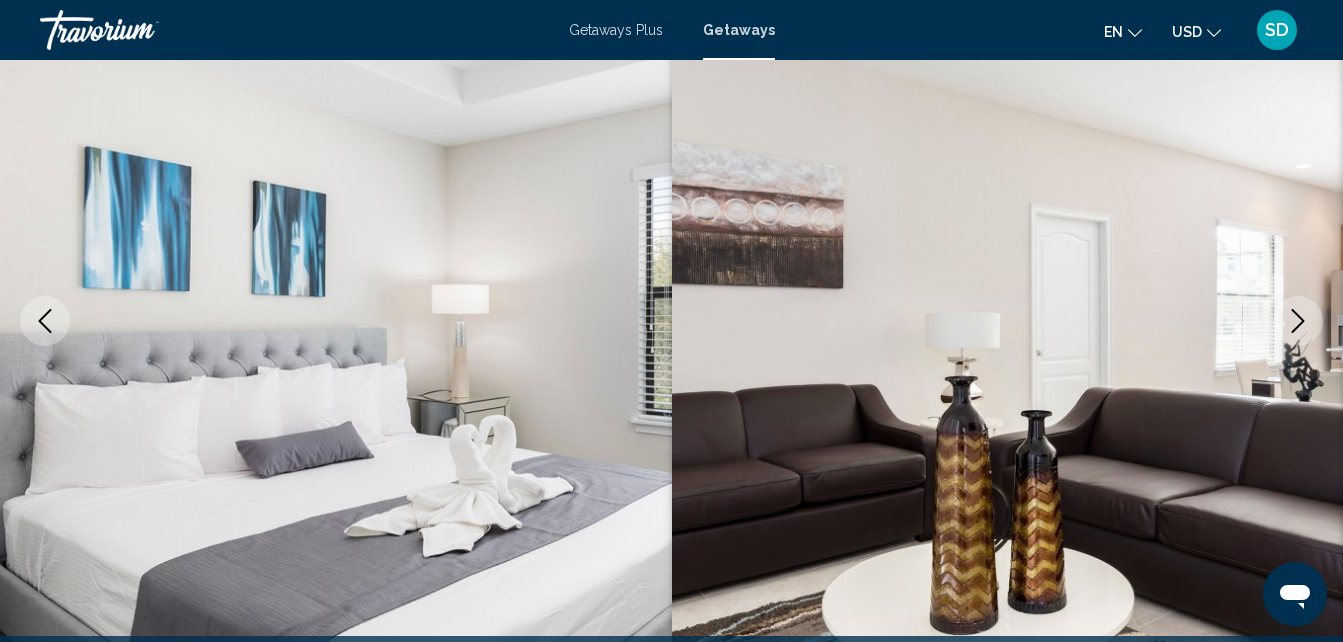 click 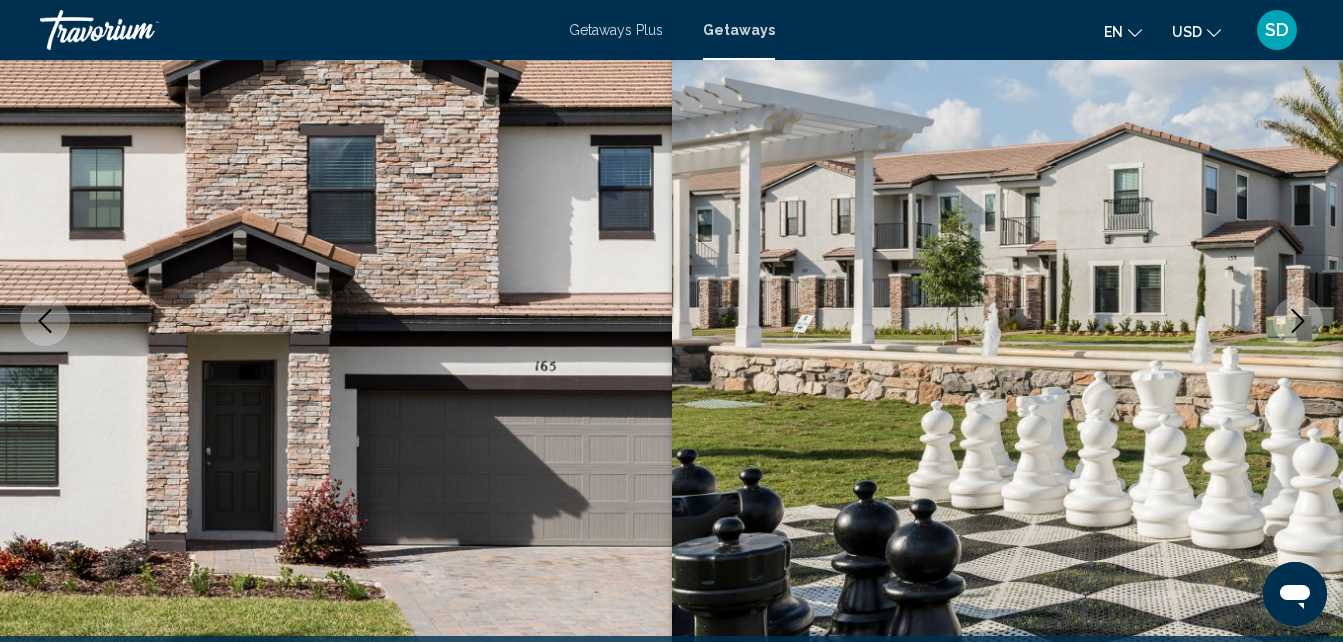 click 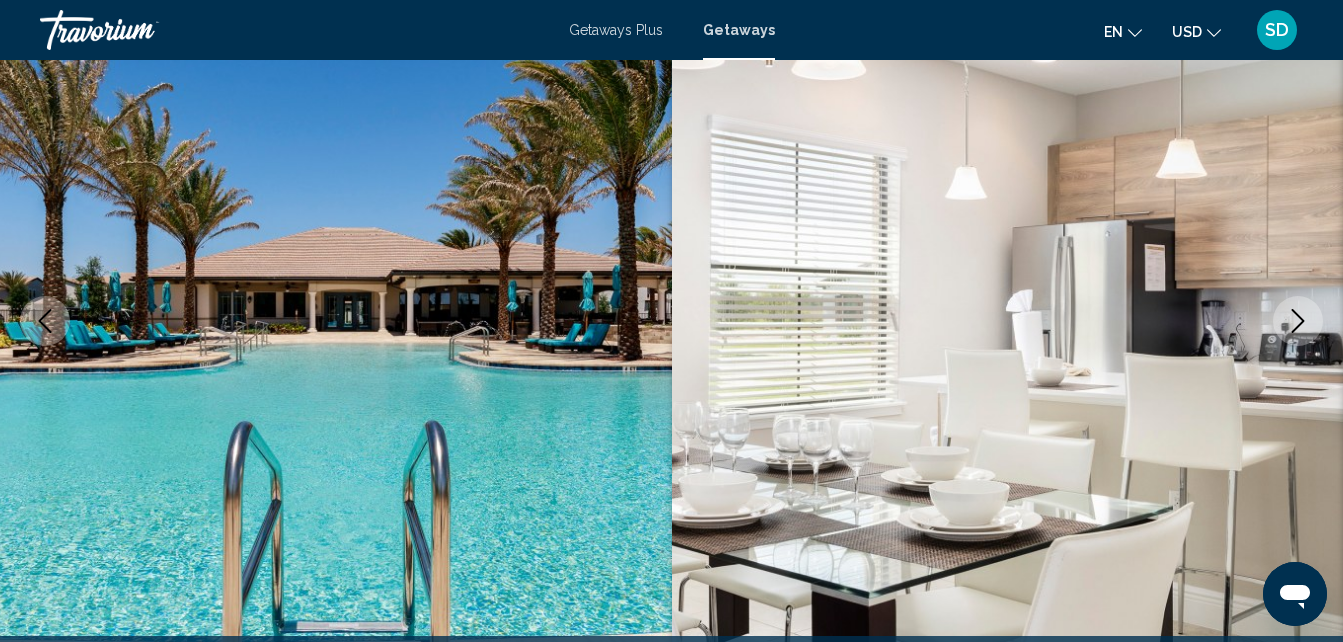 click 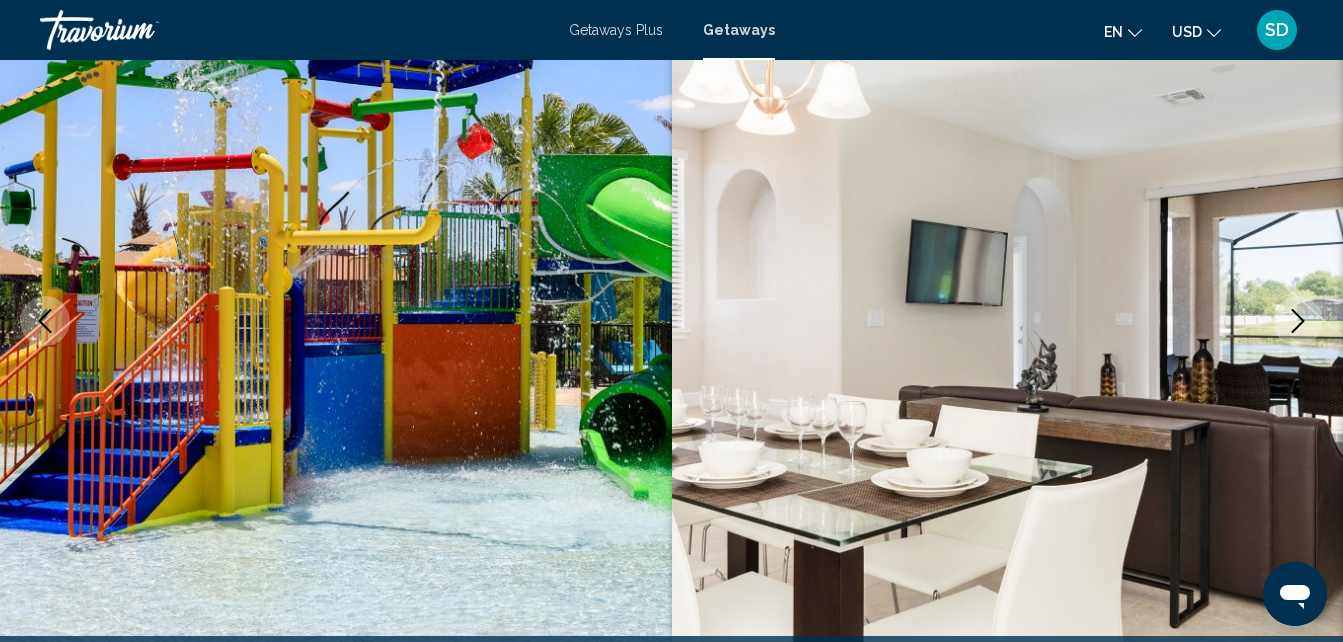 click 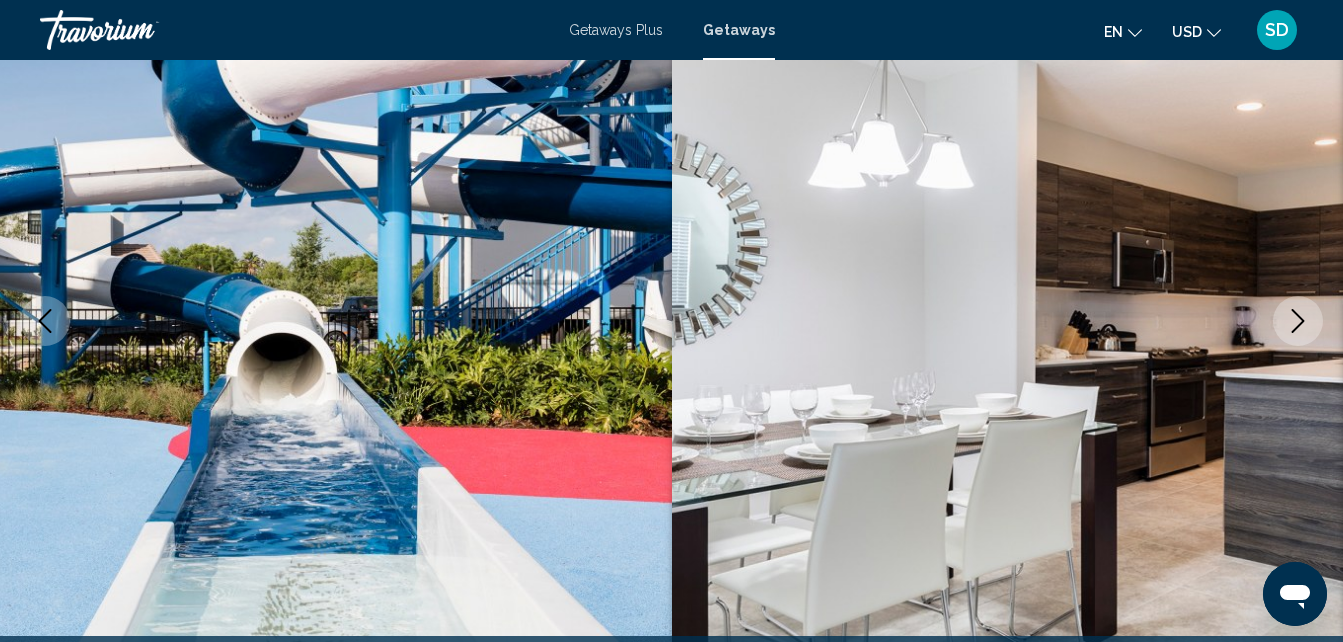 click 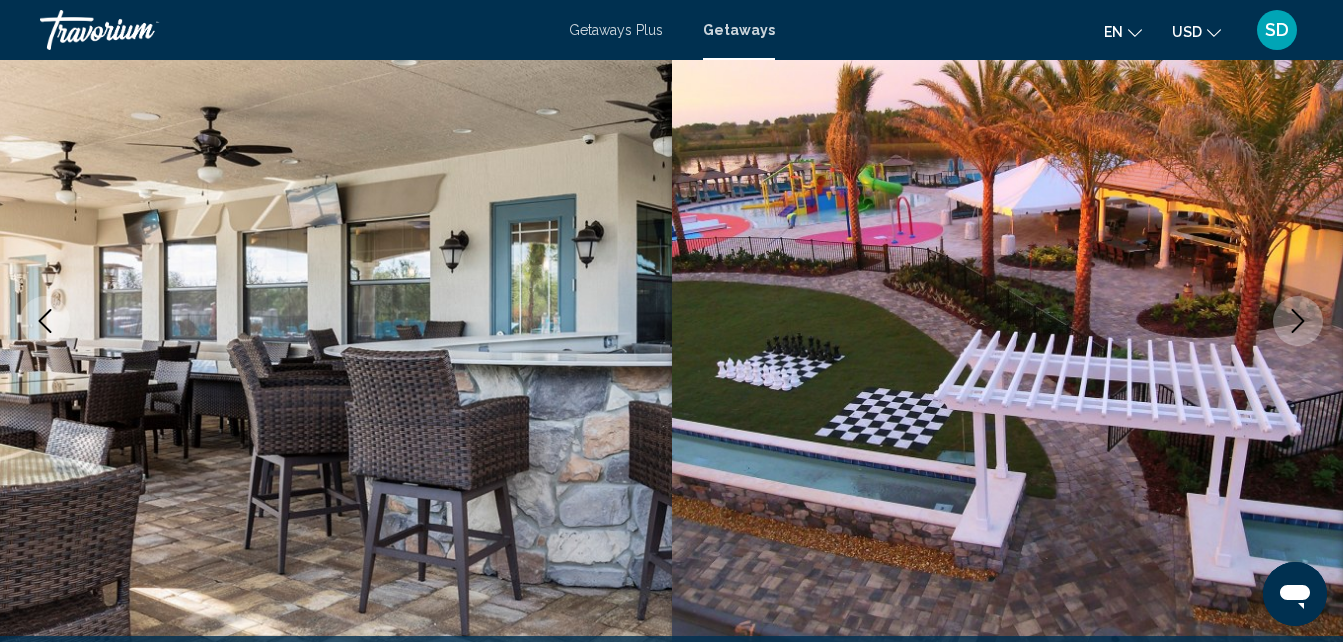 click 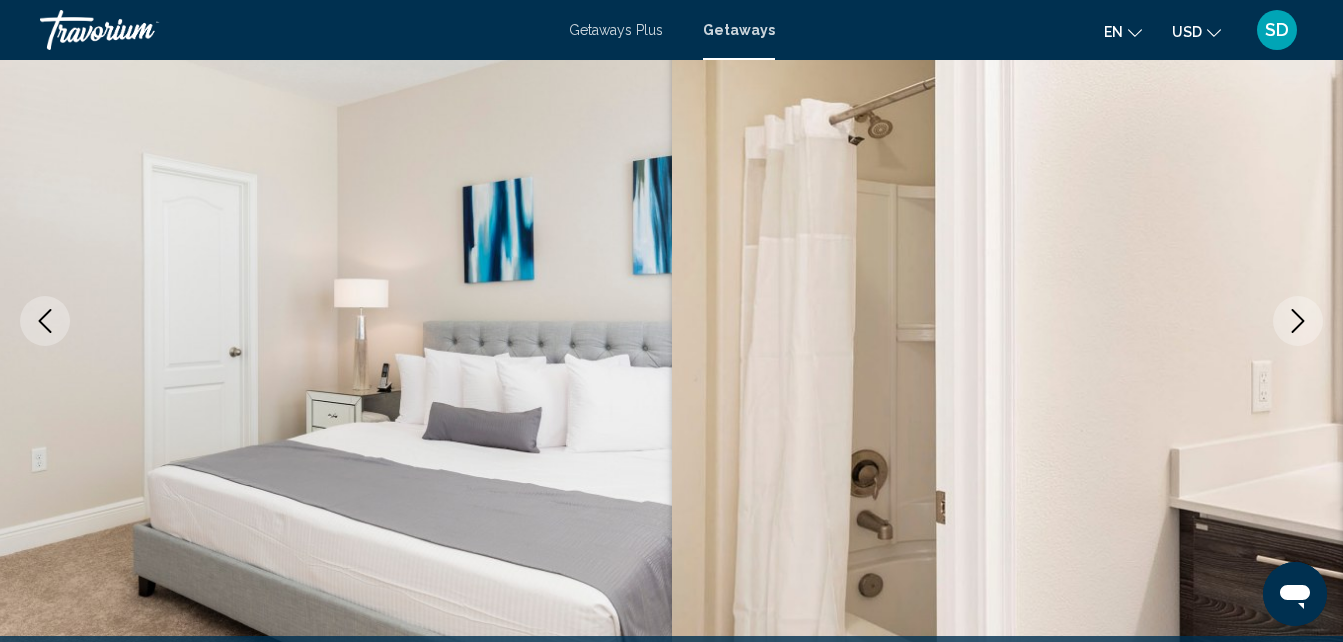 click 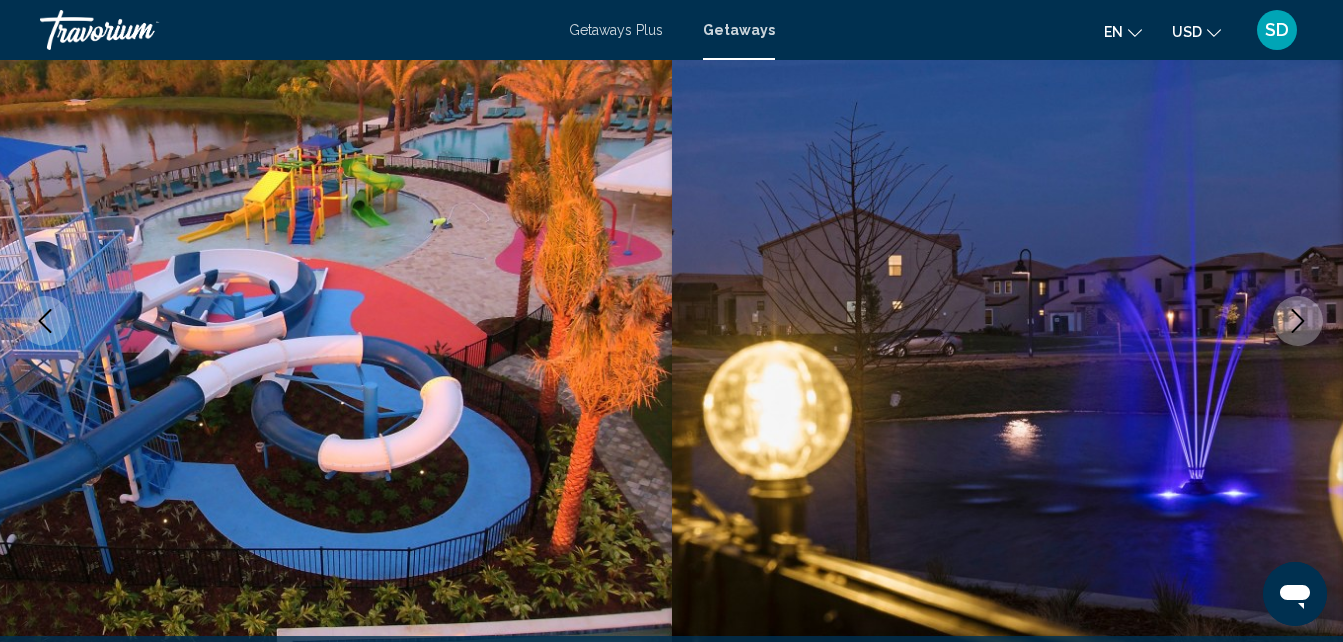 click 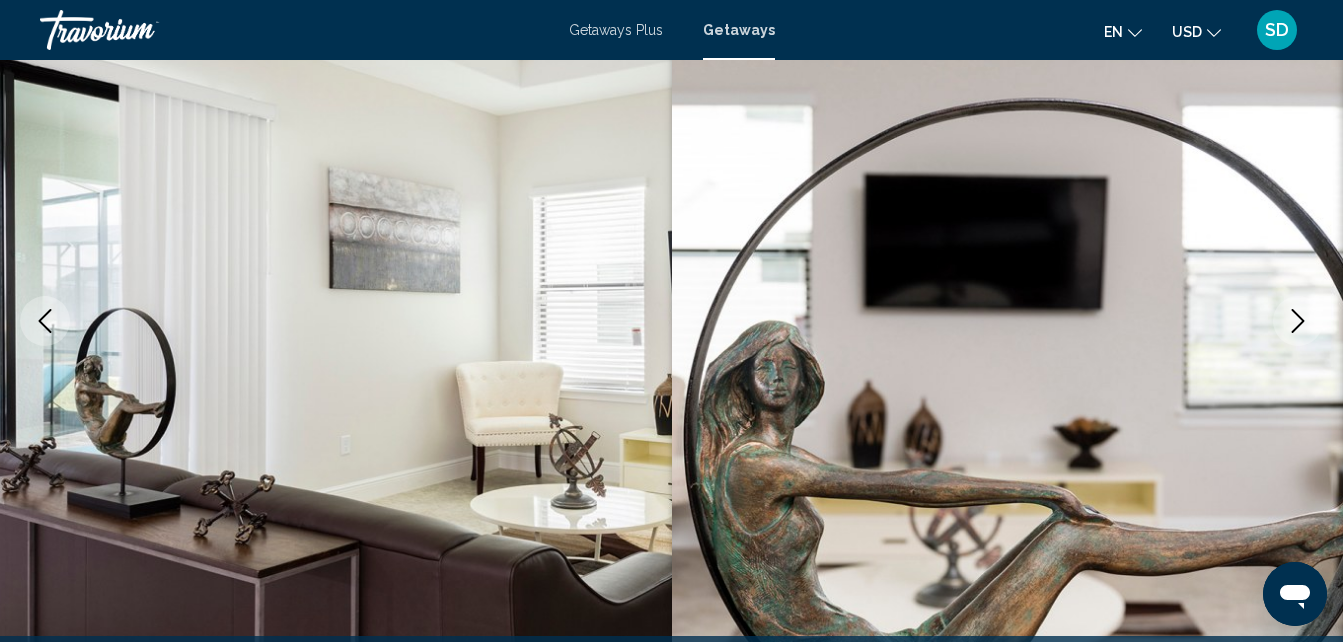 click 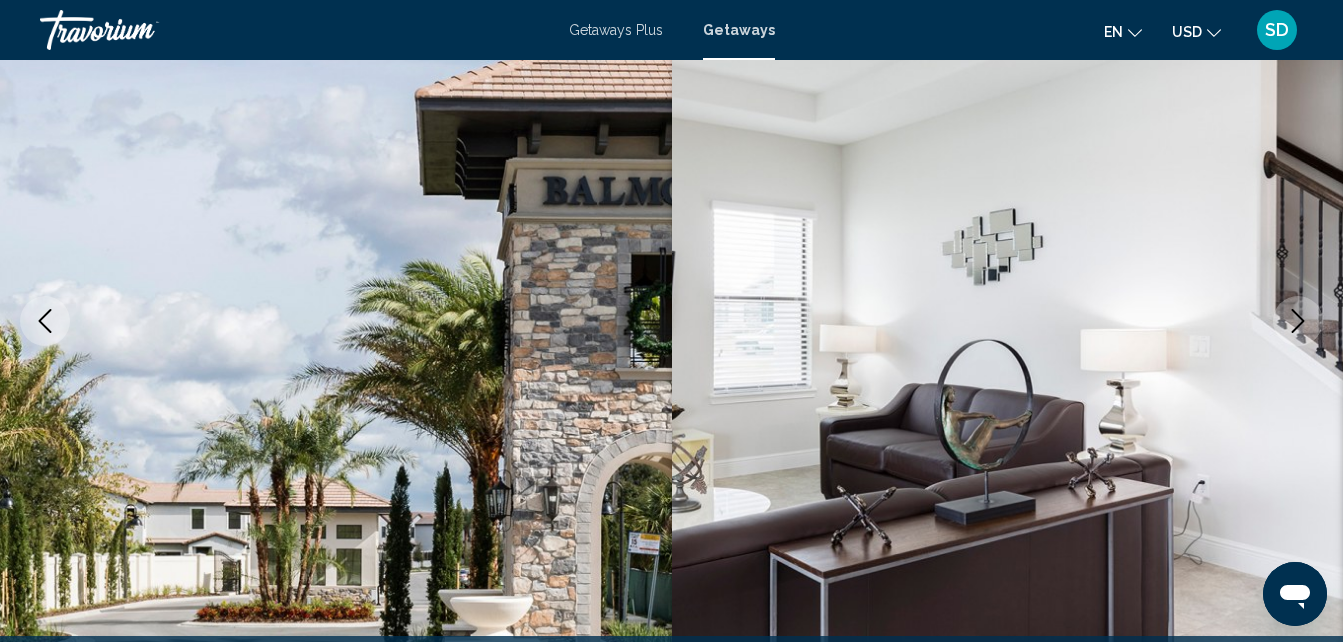 click 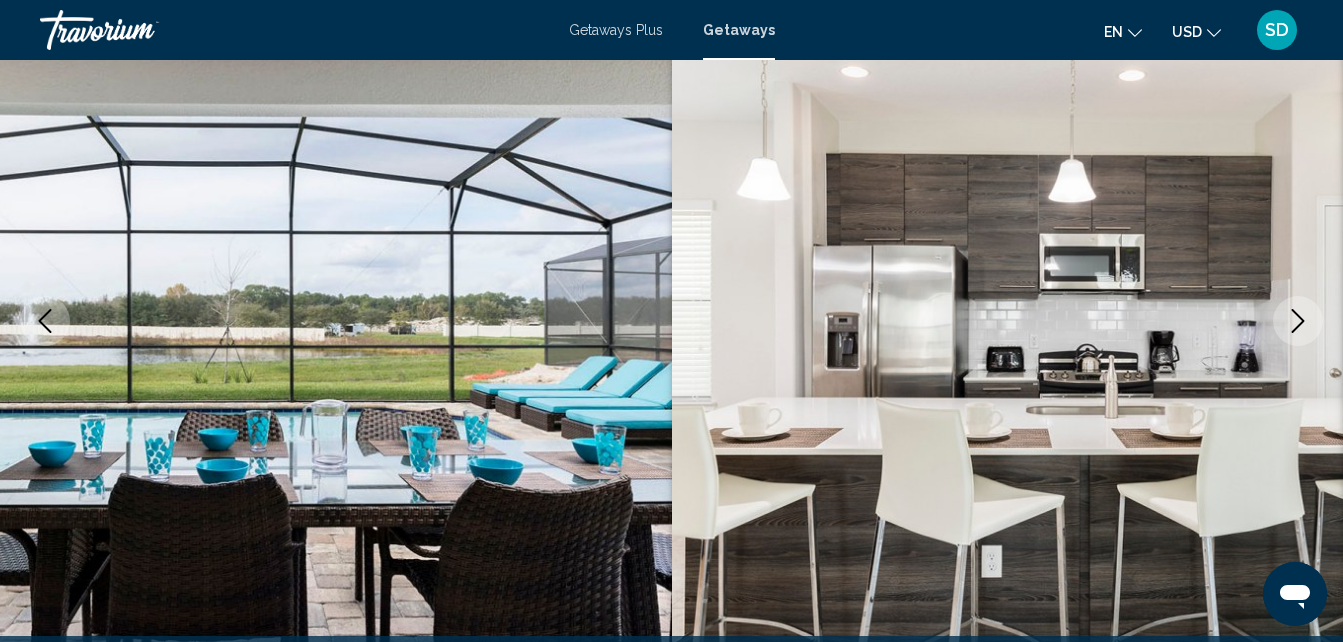 click 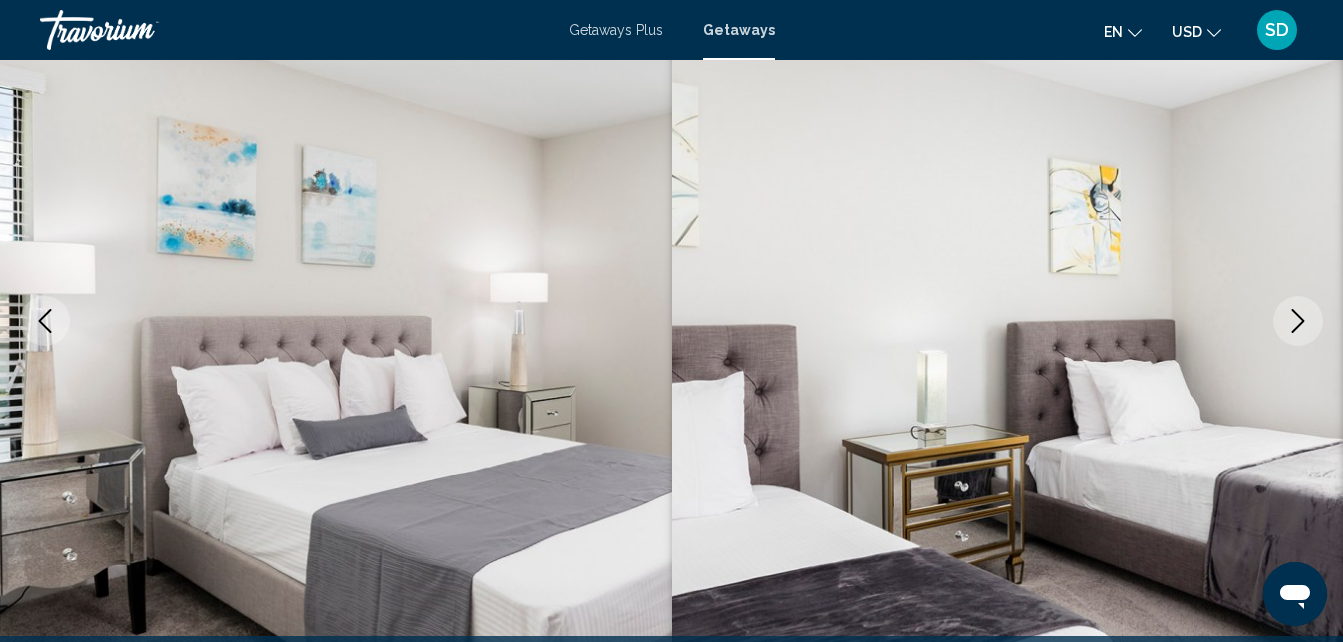 click 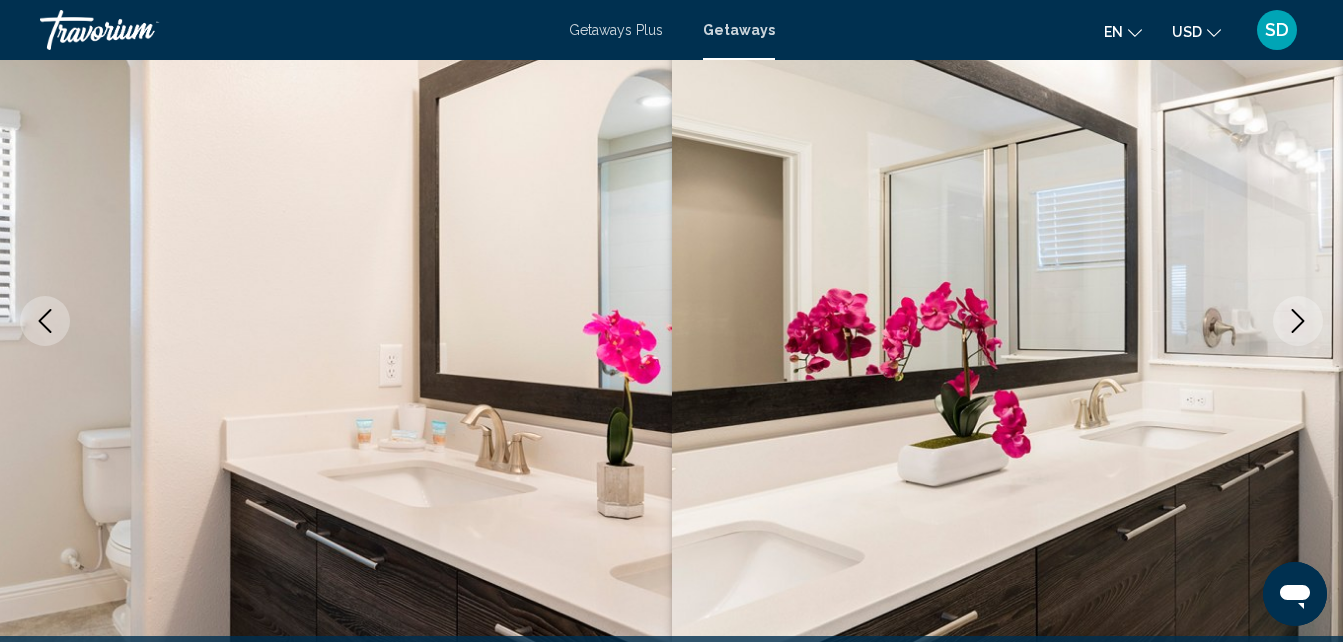 click 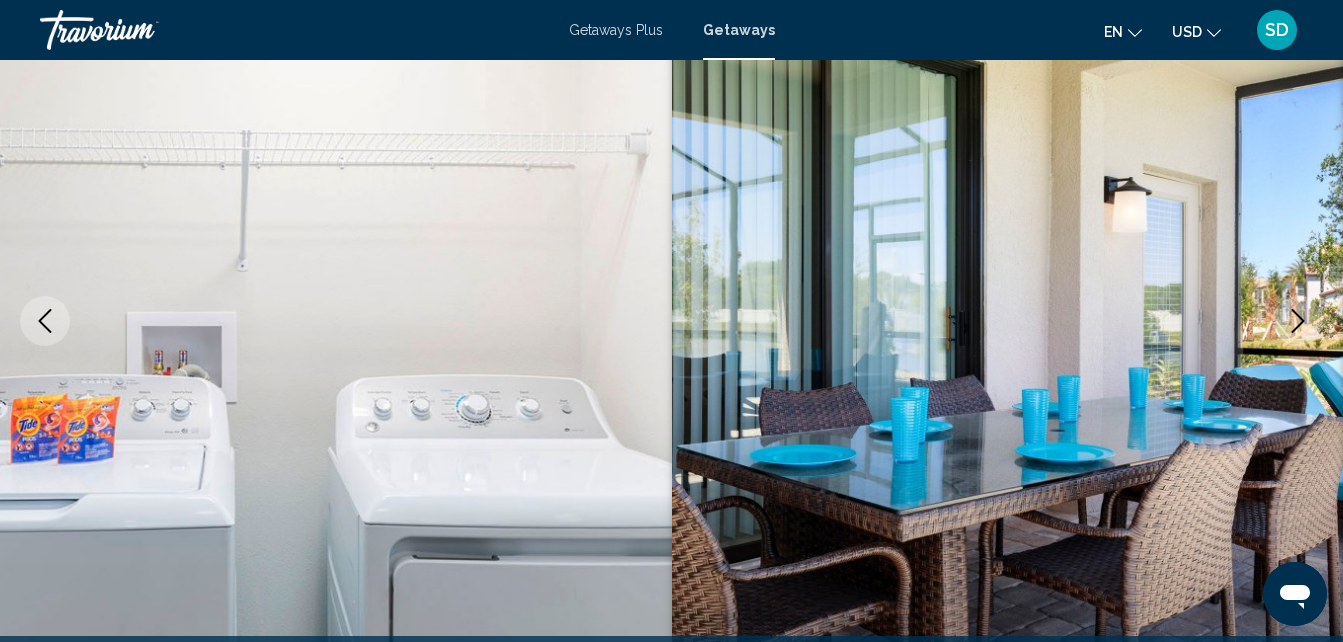 click 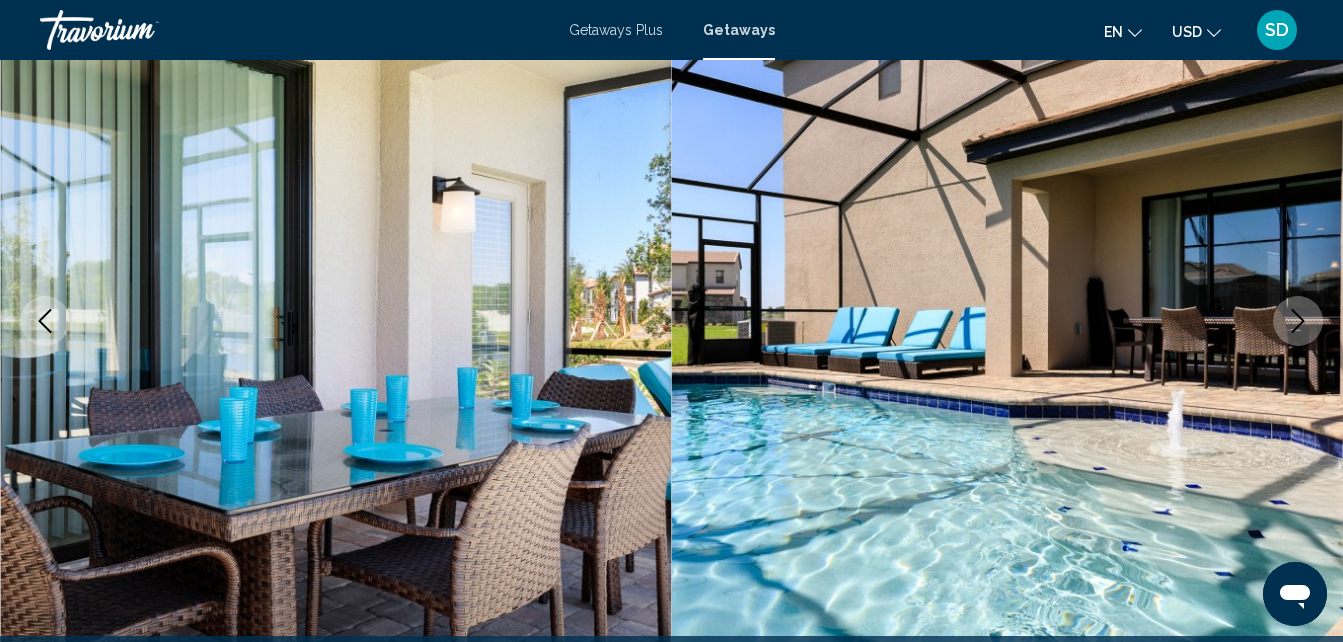 click 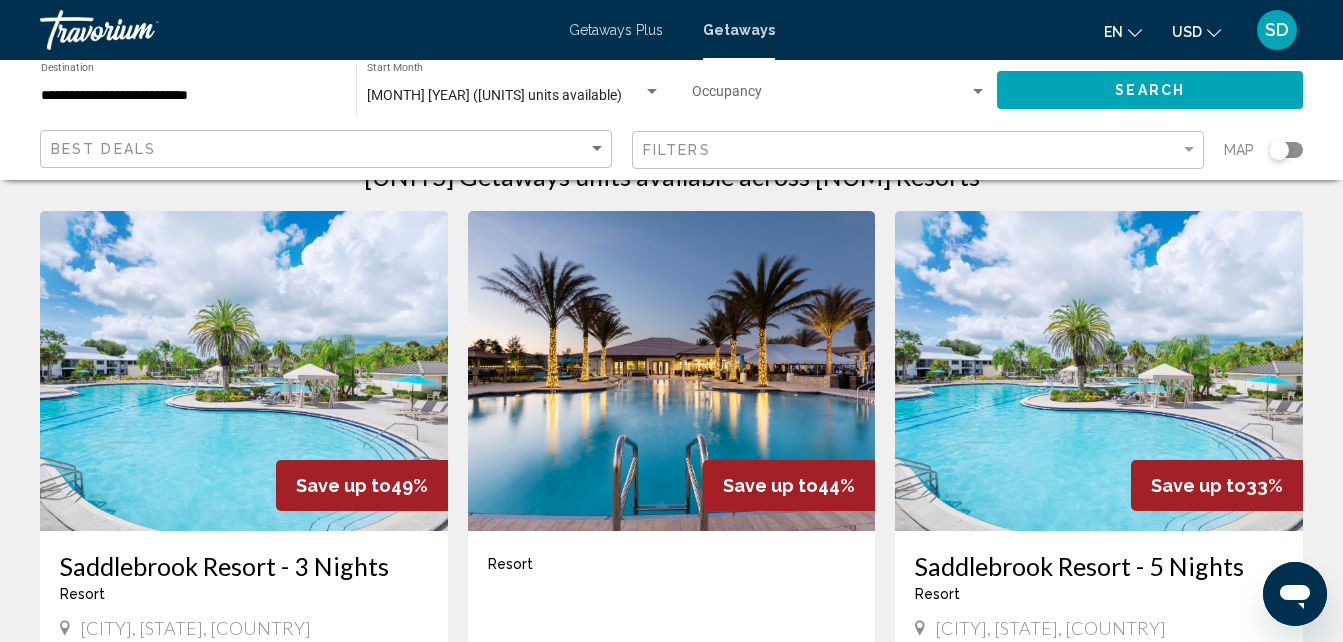 scroll, scrollTop: 0, scrollLeft: 0, axis: both 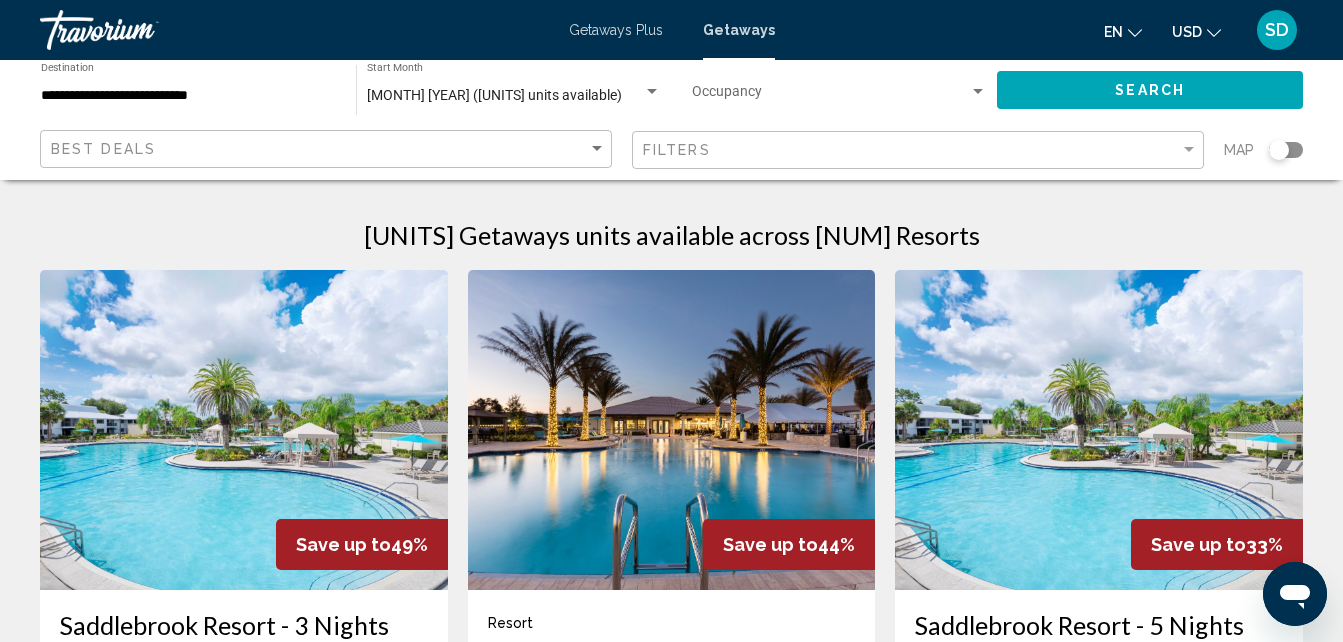 click on "**********" 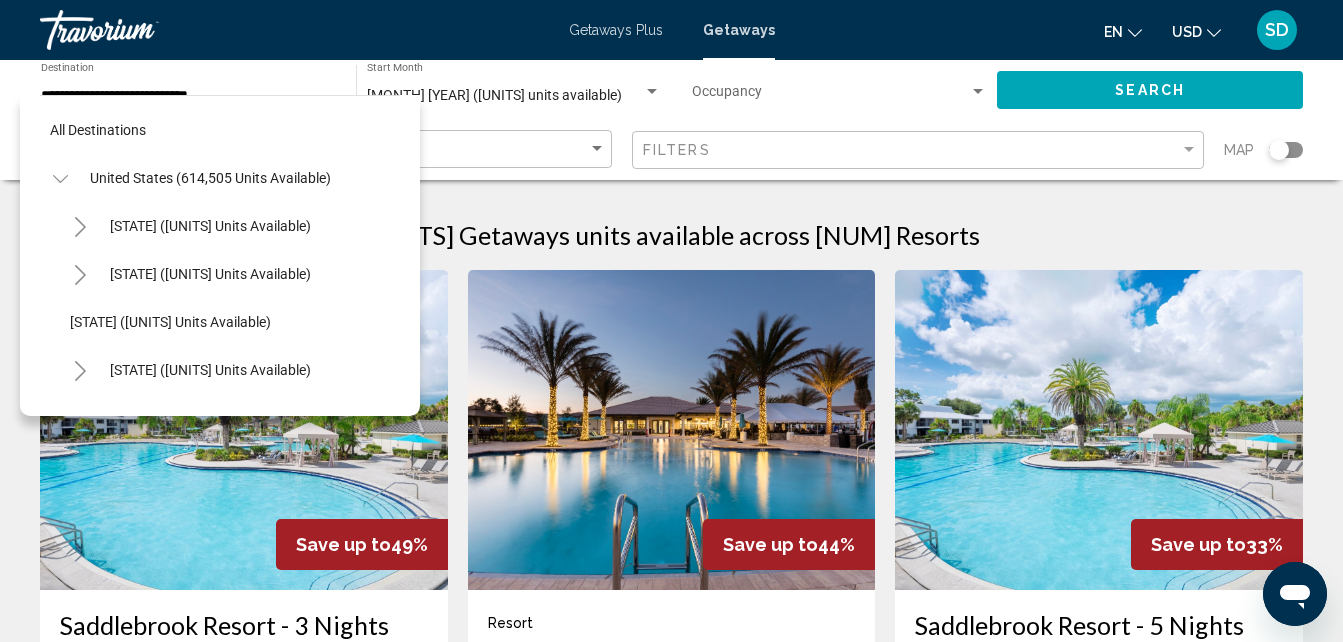 scroll, scrollTop: 559, scrollLeft: 0, axis: vertical 